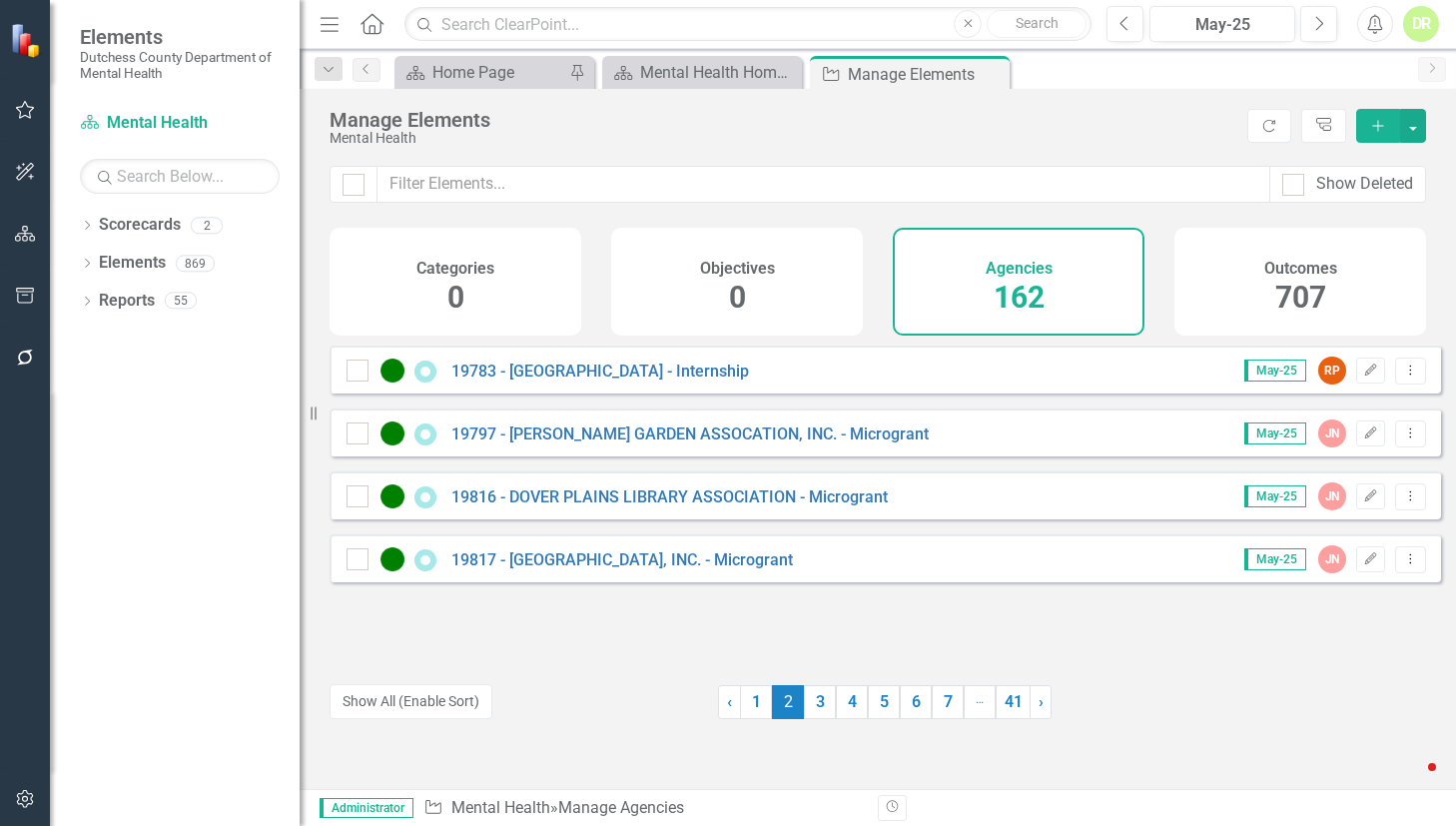 scroll, scrollTop: 0, scrollLeft: 0, axis: both 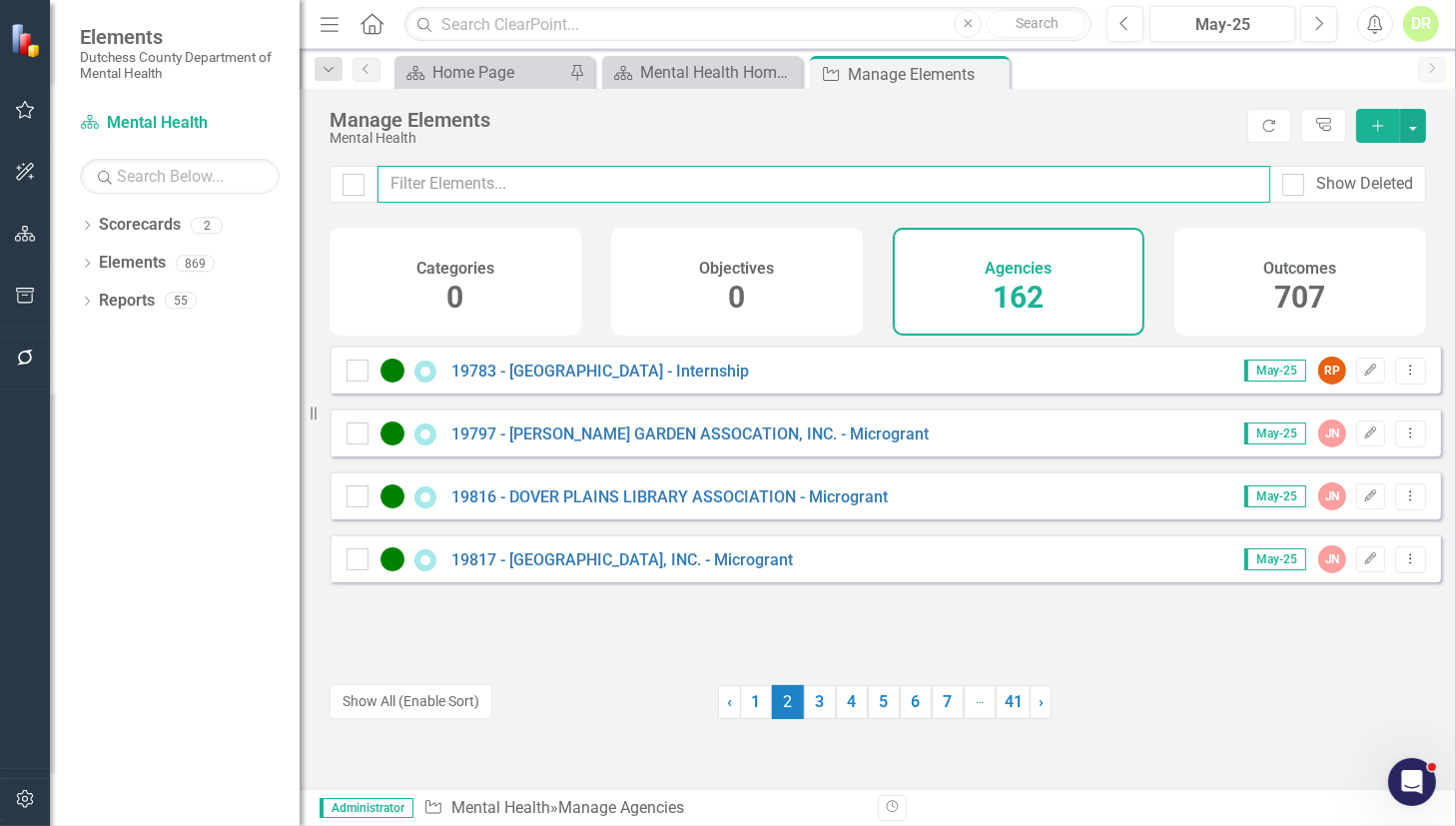 click at bounding box center [824, 184] 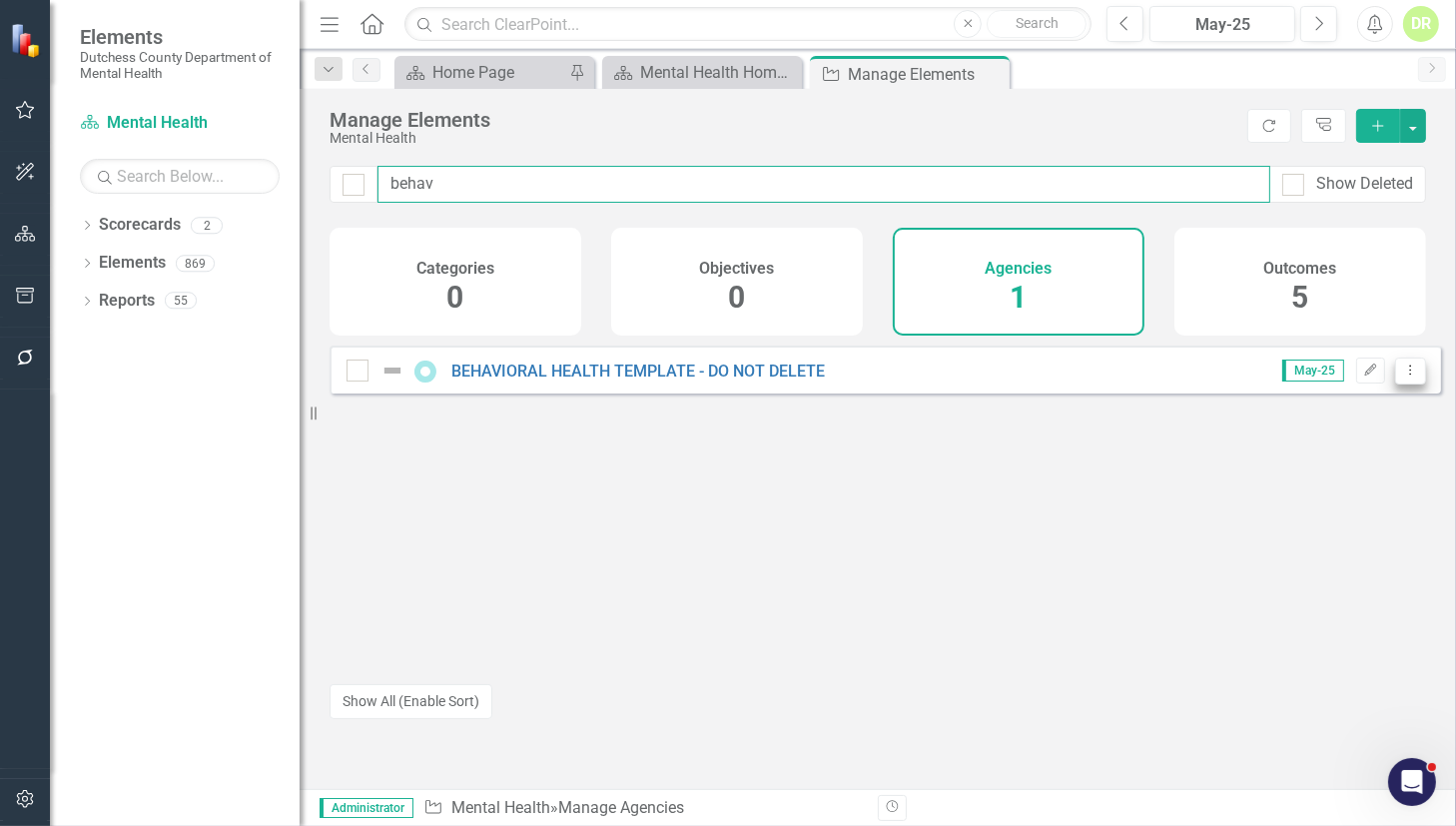 type on "behav" 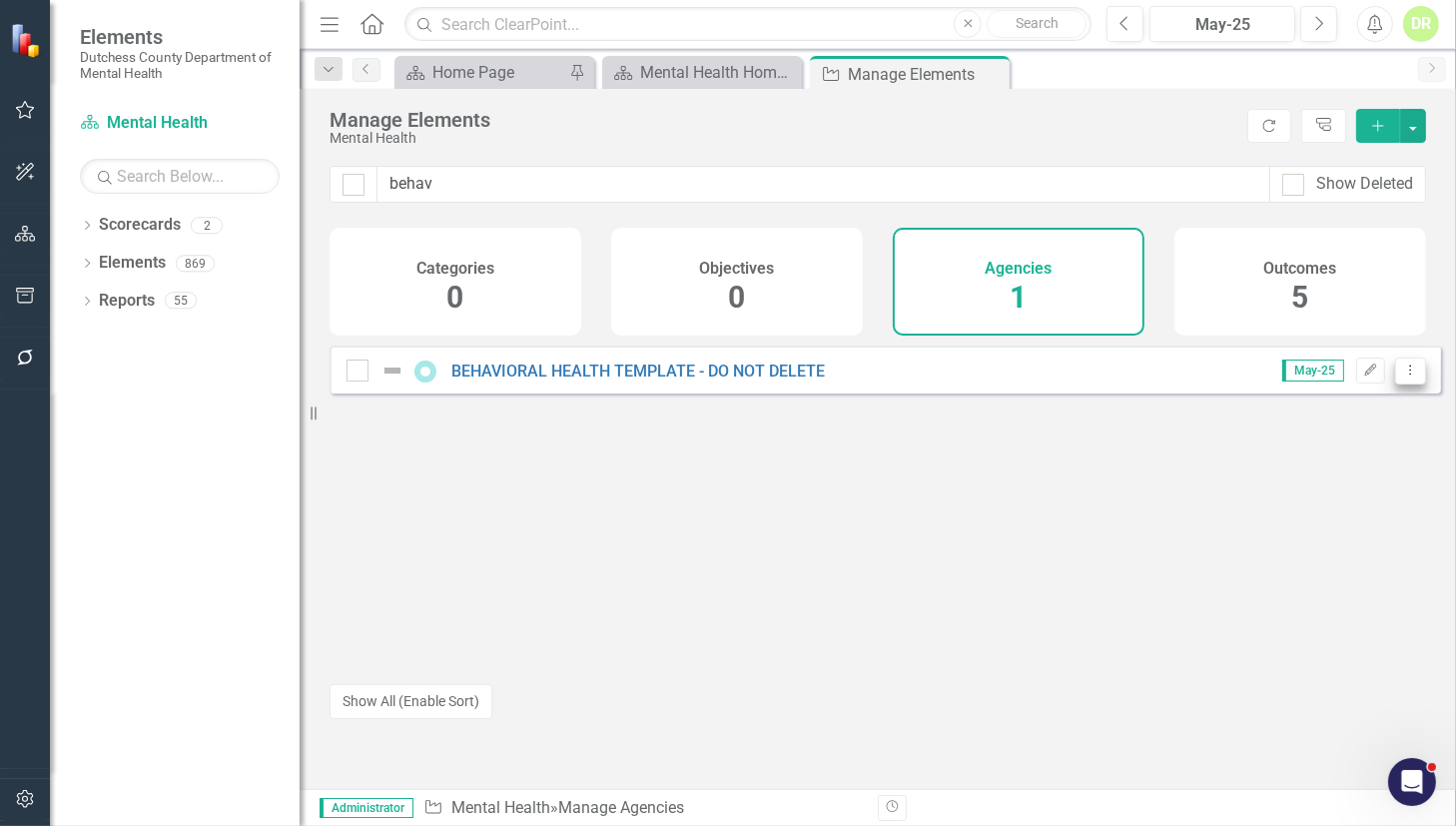 click on "Dropdown Menu" 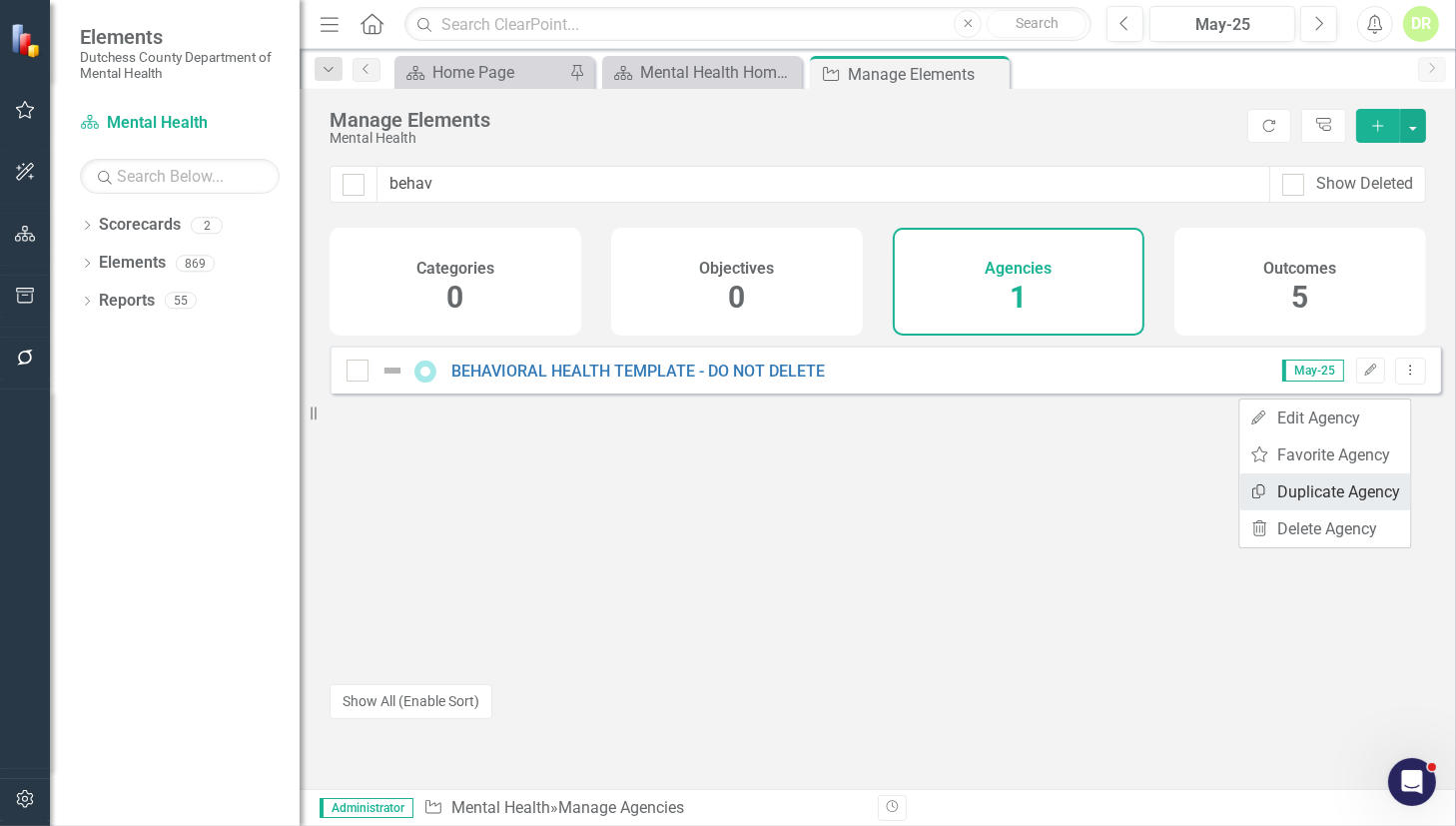 click on "Copy Duplicate Agency" at bounding box center [1324, 491] 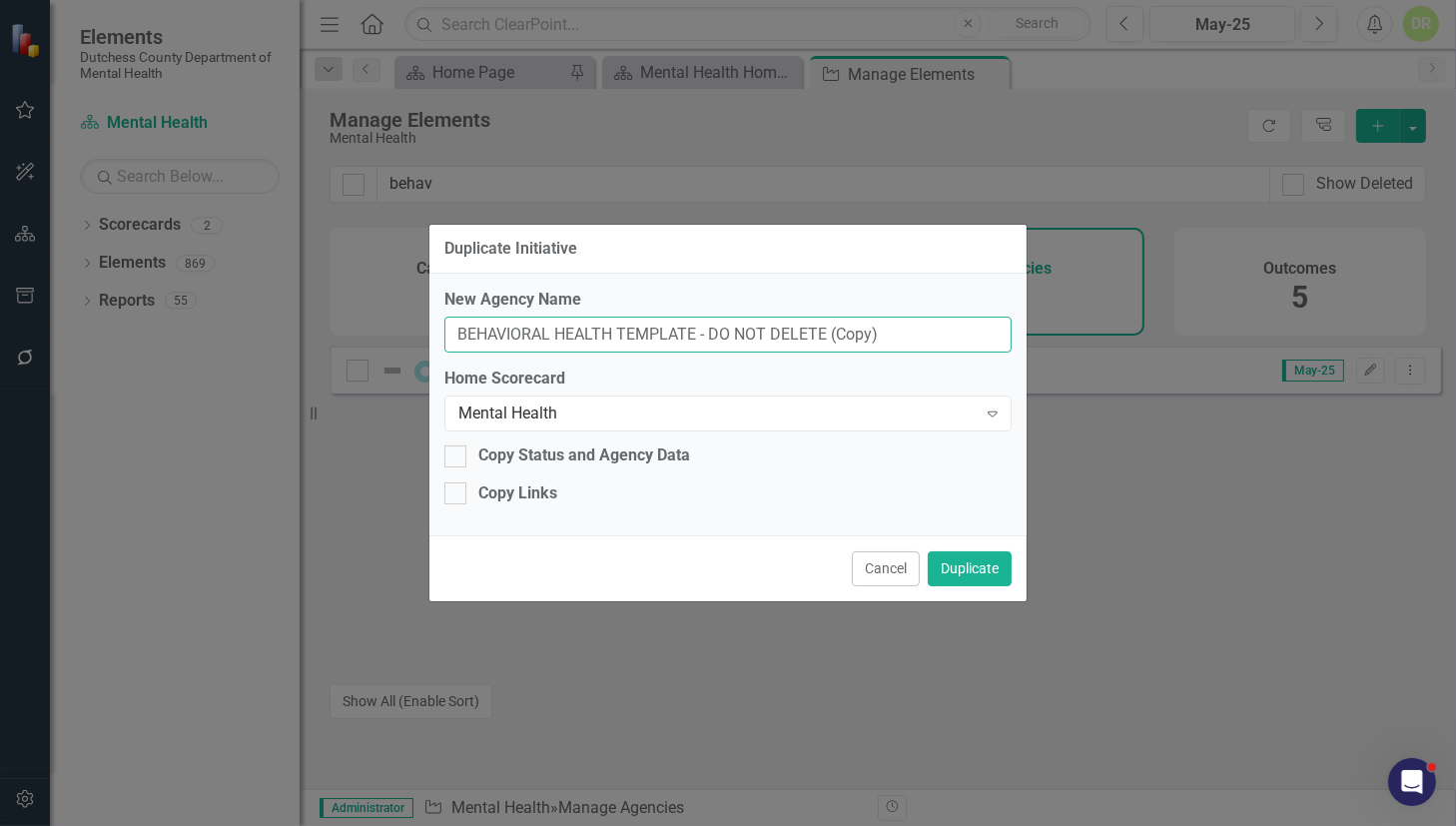 drag, startPoint x: 926, startPoint y: 334, endPoint x: -280, endPoint y: 296, distance: 1206.599 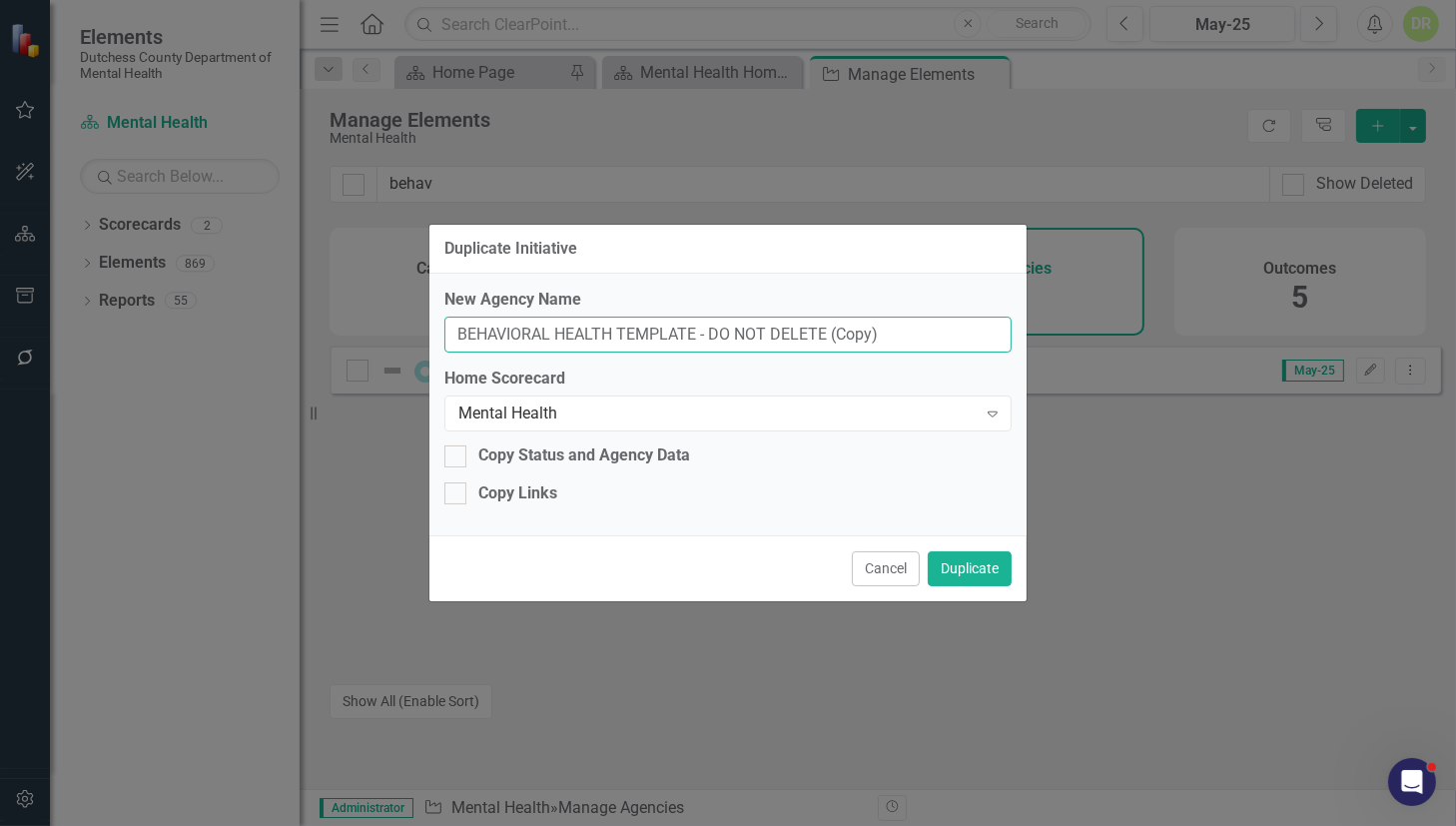 click on "Elements Dutchess County Department of Mental Health Scorecard Mental Health Search Dropdown Scorecards 2 Dutchess County Mental Health Dropdown Elements 869 Dropdown Objective Objectives 0 Dropdown Agency Agencies 162   19800 - ADVOWASTE MEDICAL SERVICES, LLC - Medical Waste Disposal   19762 - DUTCHESS COUNTY PRIDE CENTER, INC. - Microgrant   19766 - THE ART EFFECT OF THE [PERSON_NAME] VALLEY, INC. - Microgrant   19771 - LUCKY ORPHANS HORSE RESCUE, INC. - Microgrant   19783 - [GEOGRAPHIC_DATA] - Internship   19797 - [PERSON_NAME] GARDEN ASSOCATION, INC. - Microgrant   19816 - DOVER PLAINS LIBRARY ASSOCIATION - Microgrant   19817 - HIDDEN HOLLOW FARM RIDING CENTER, INC. - Microgrant   19818 - UNITE [GEOGRAPHIC_DATA] INC.   19851 - [US_STATE] STATE DEPARTMENT OF HEALTH - Biosatial Web Based Platform   19860 - THE CHILD ADVOCACY CENTER (CAC) OF DUTCHESS COUNTY - Trauma Reduction for Children & Families   19873 - [PERSON_NAME] VALLEY CARE COALITION, INC. - Screener Participant   19877 - [PERSON_NAME] VALLEY CARE COALITION, INC." at bounding box center (728, 413) 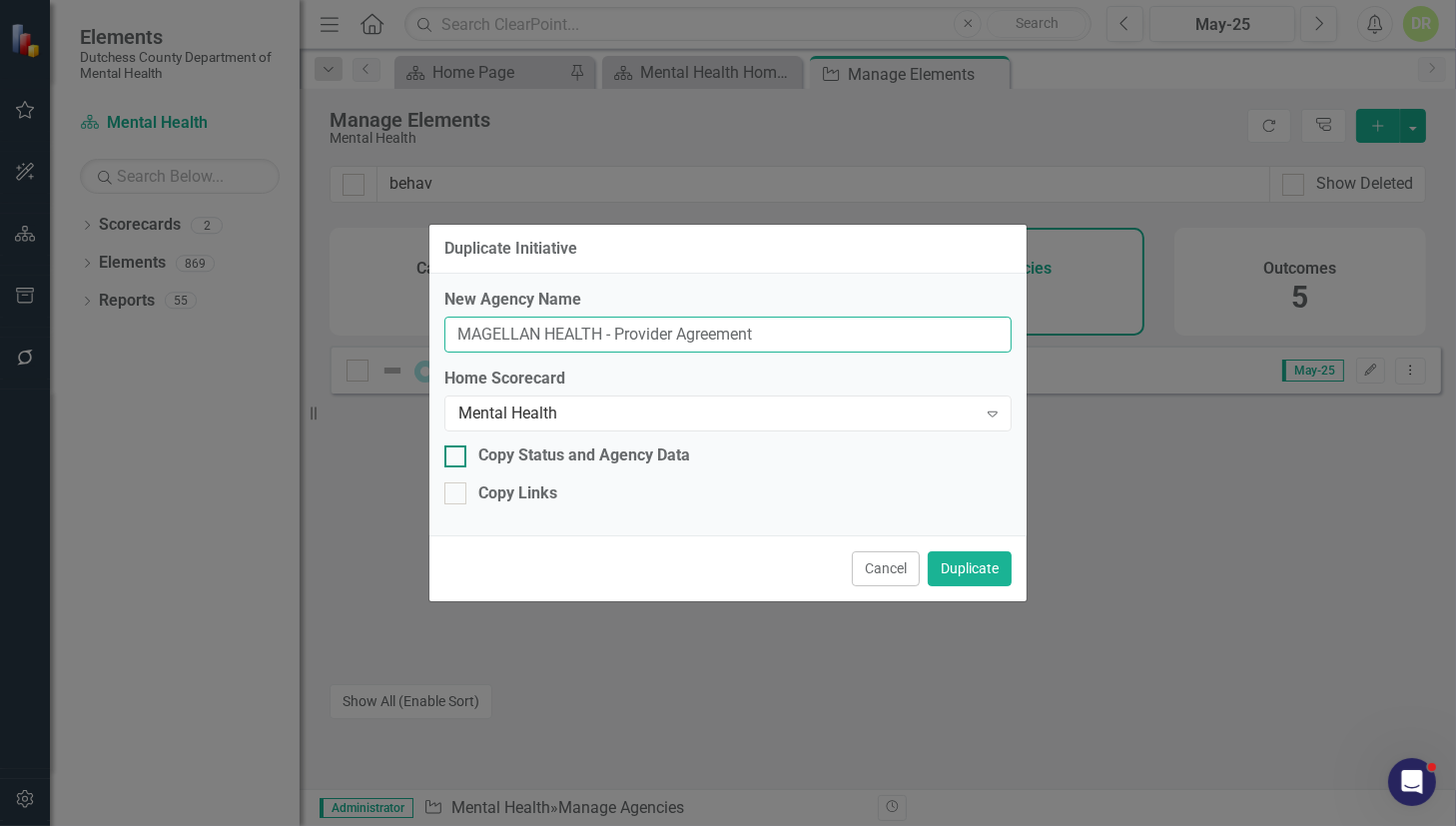 type on "MAGELLAN HEALTH - Provider Agreement" 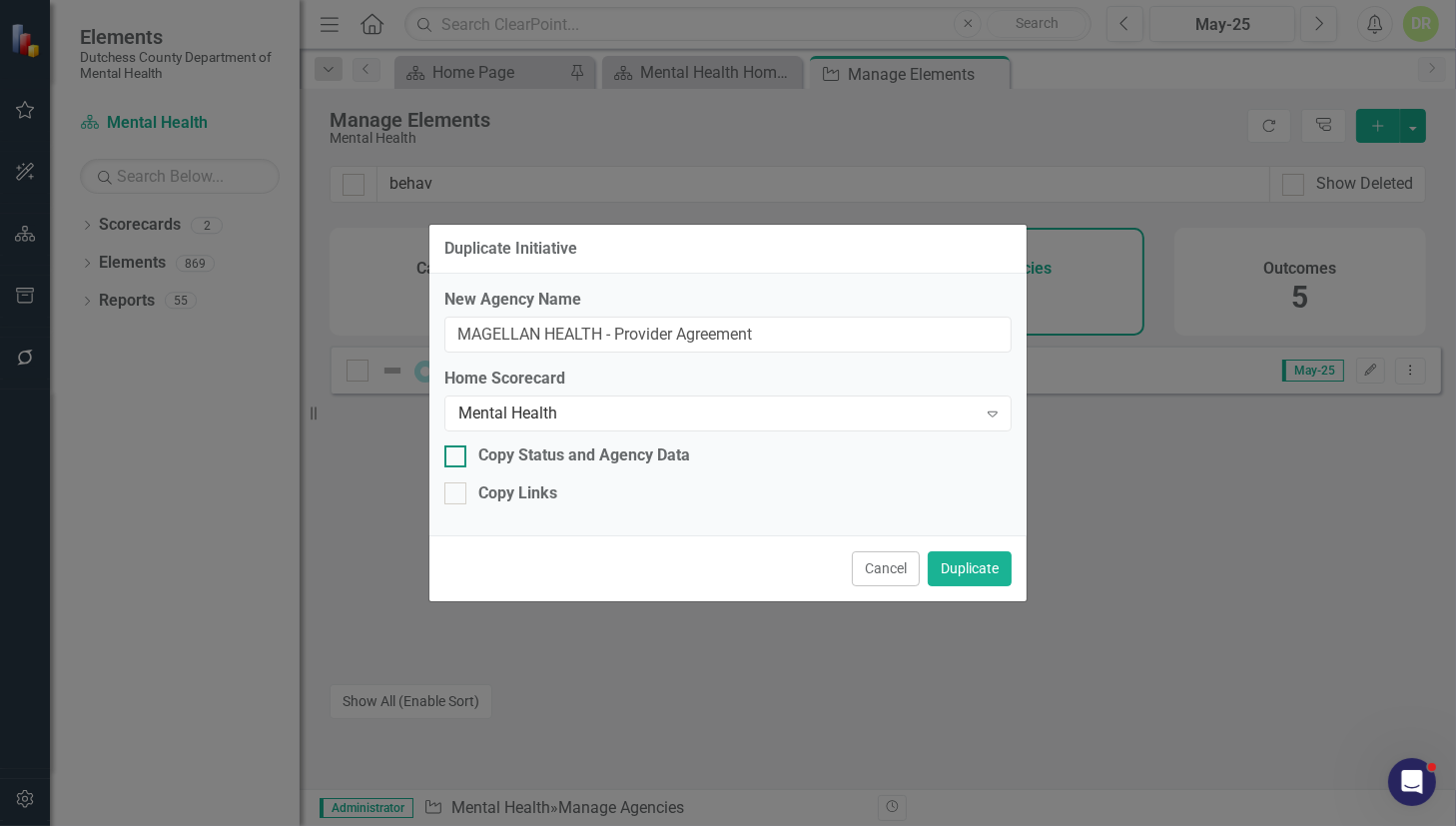 click on "Copy Status   and Agency Data" at bounding box center (728, 455) 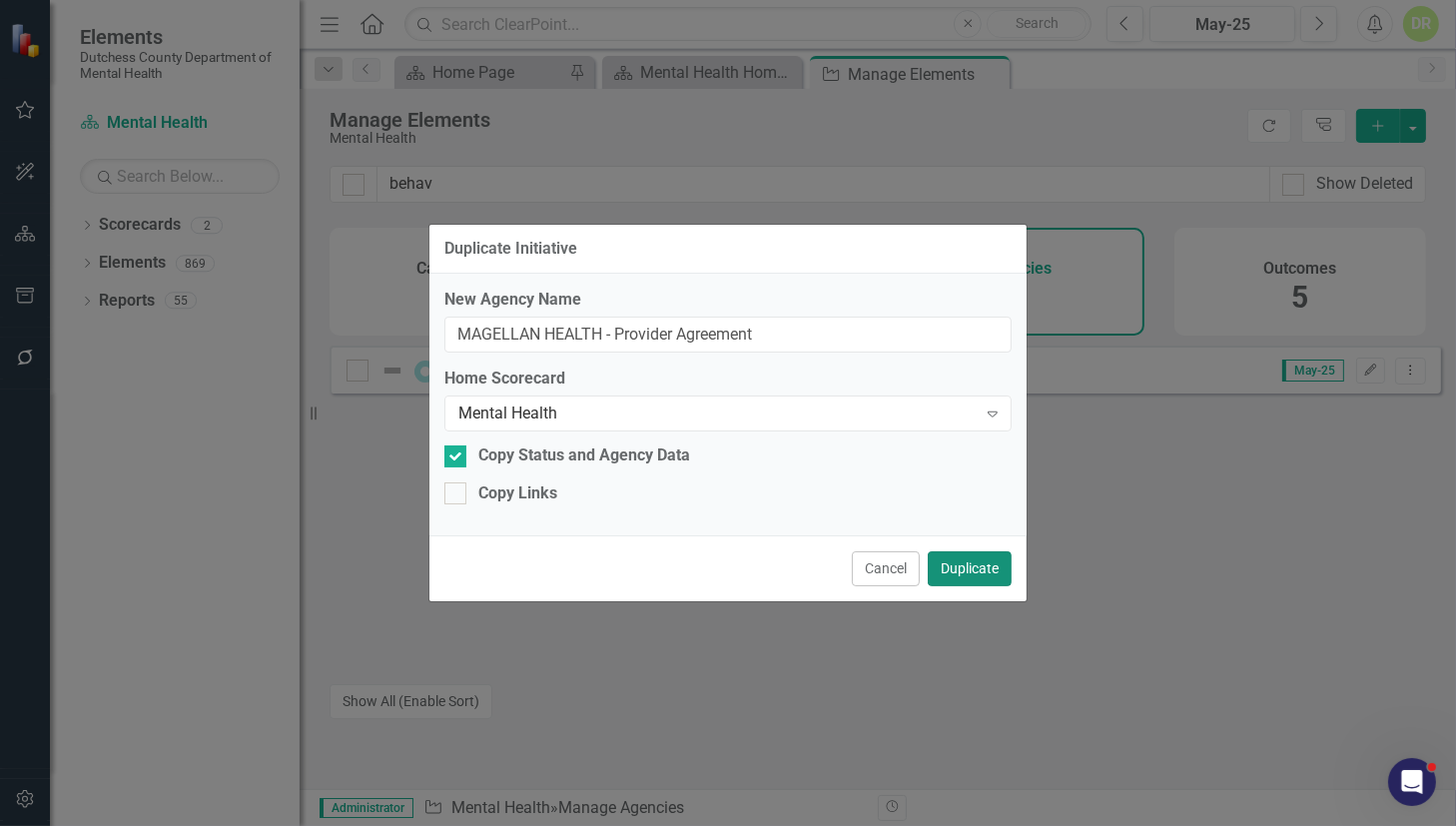 drag, startPoint x: 982, startPoint y: 566, endPoint x: 798, endPoint y: 406, distance: 243.83601 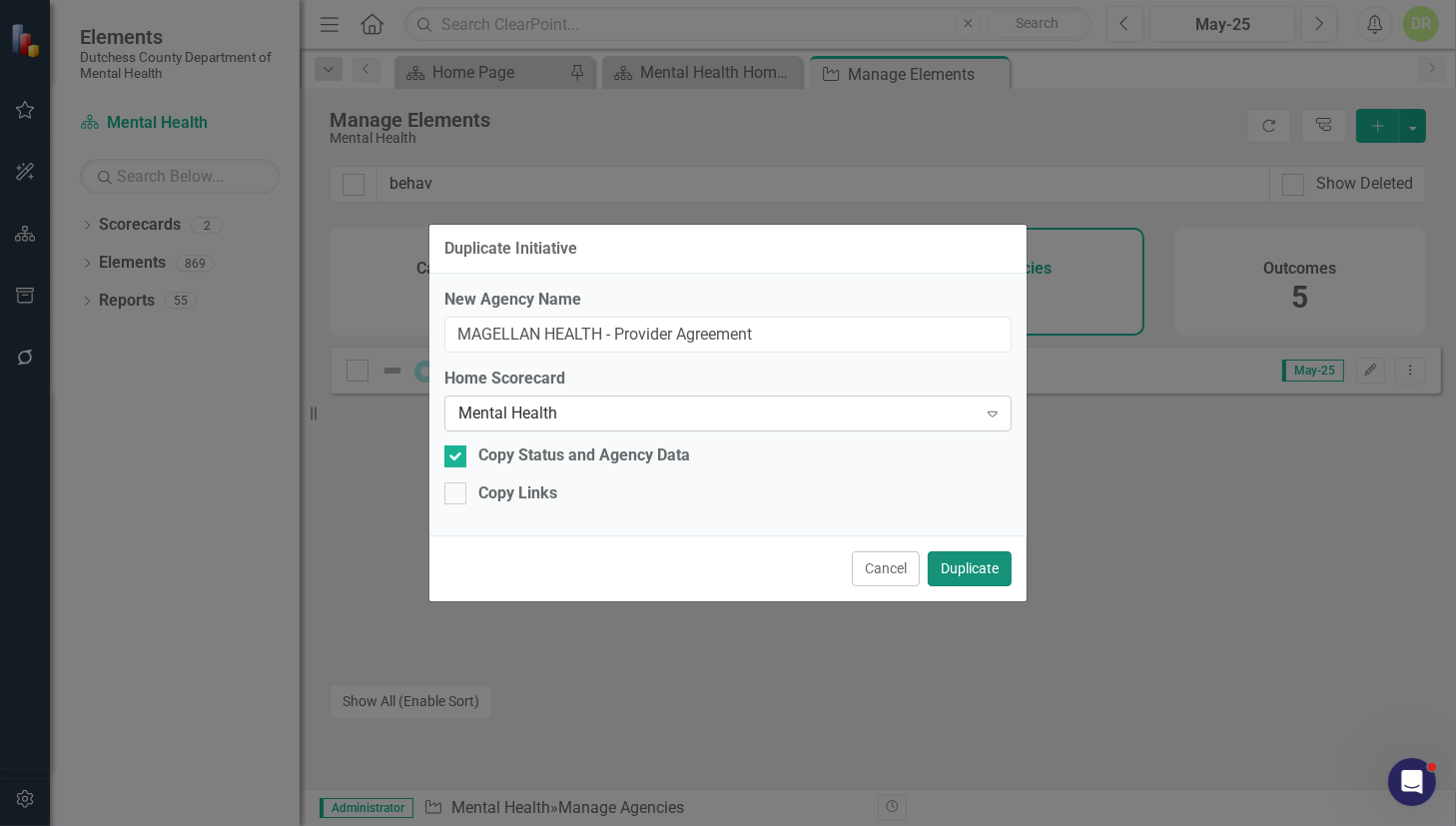 click on "Duplicate" at bounding box center [970, 568] 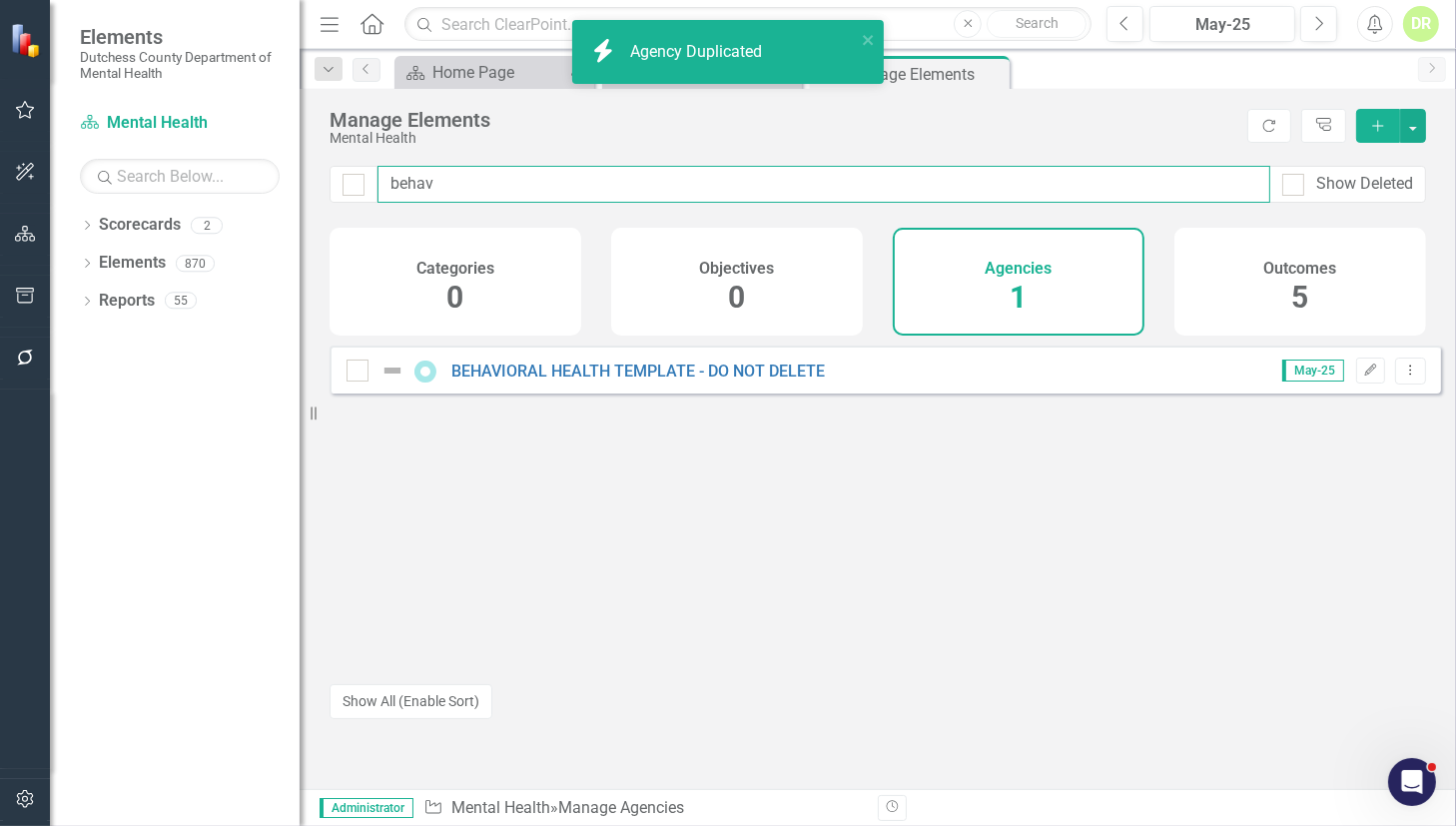 drag, startPoint x: 511, startPoint y: 176, endPoint x: 322, endPoint y: 166, distance: 189.26437 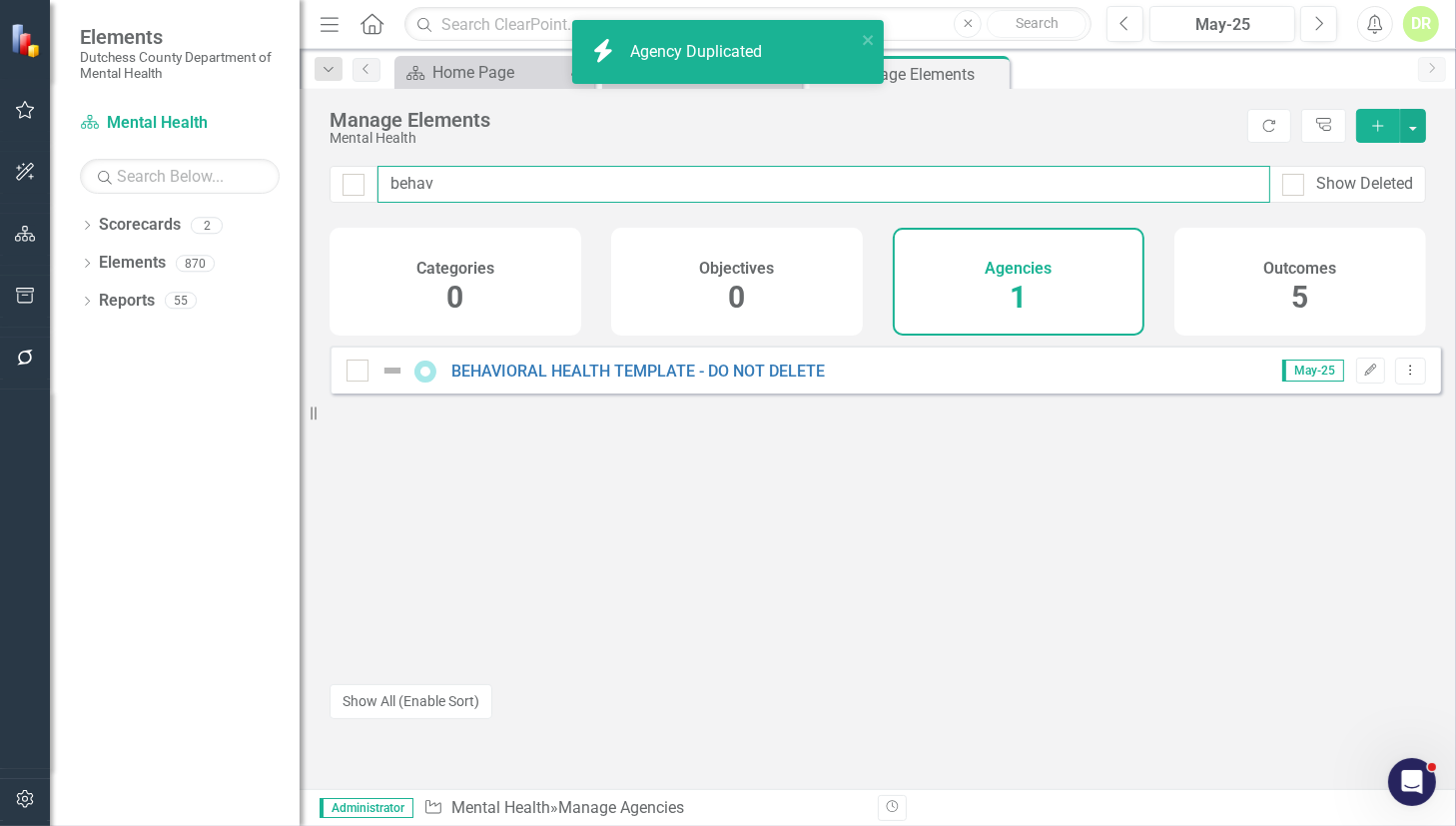 click on "behav Show Deleted" at bounding box center [878, 197] 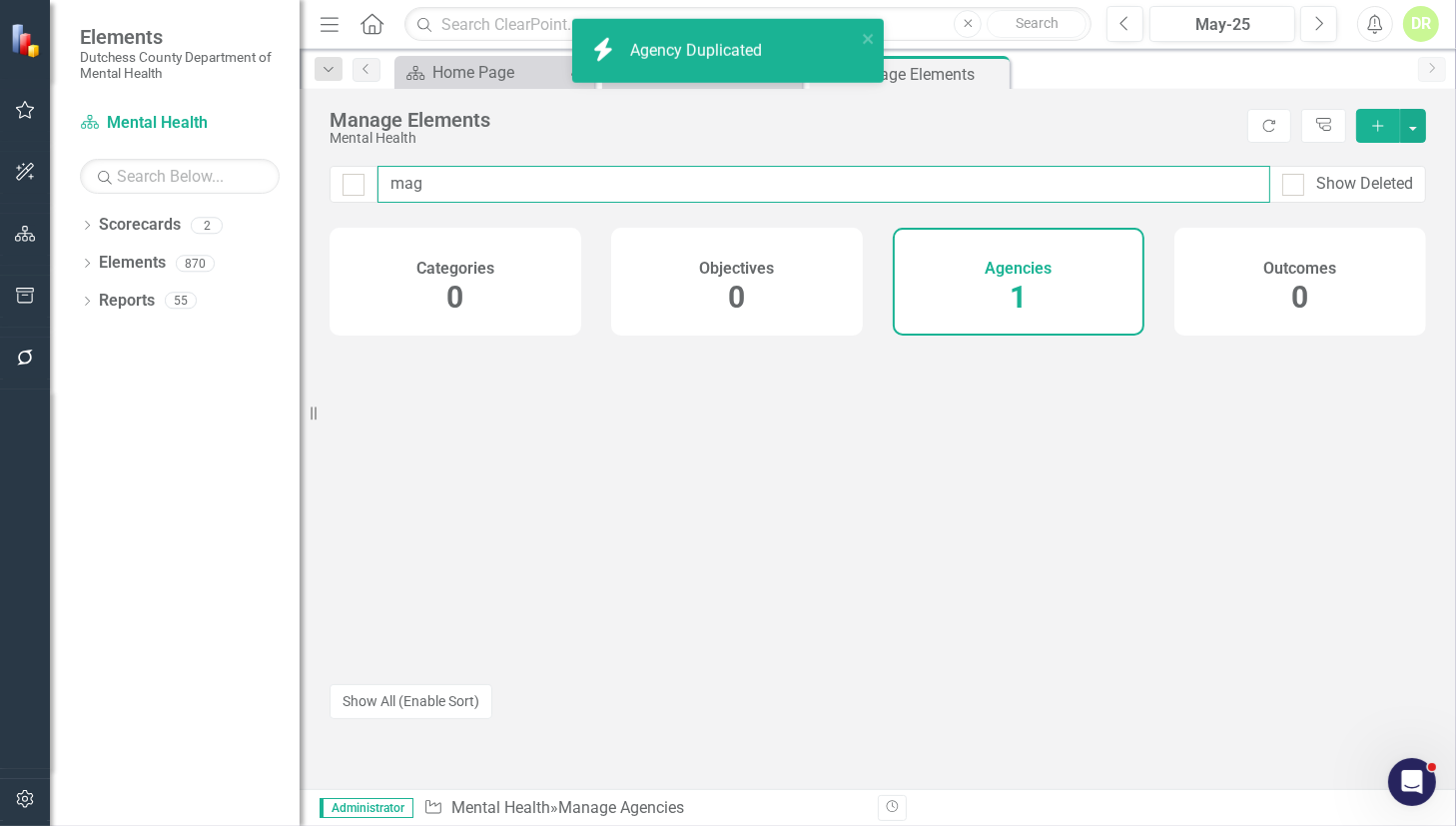 type on "mag" 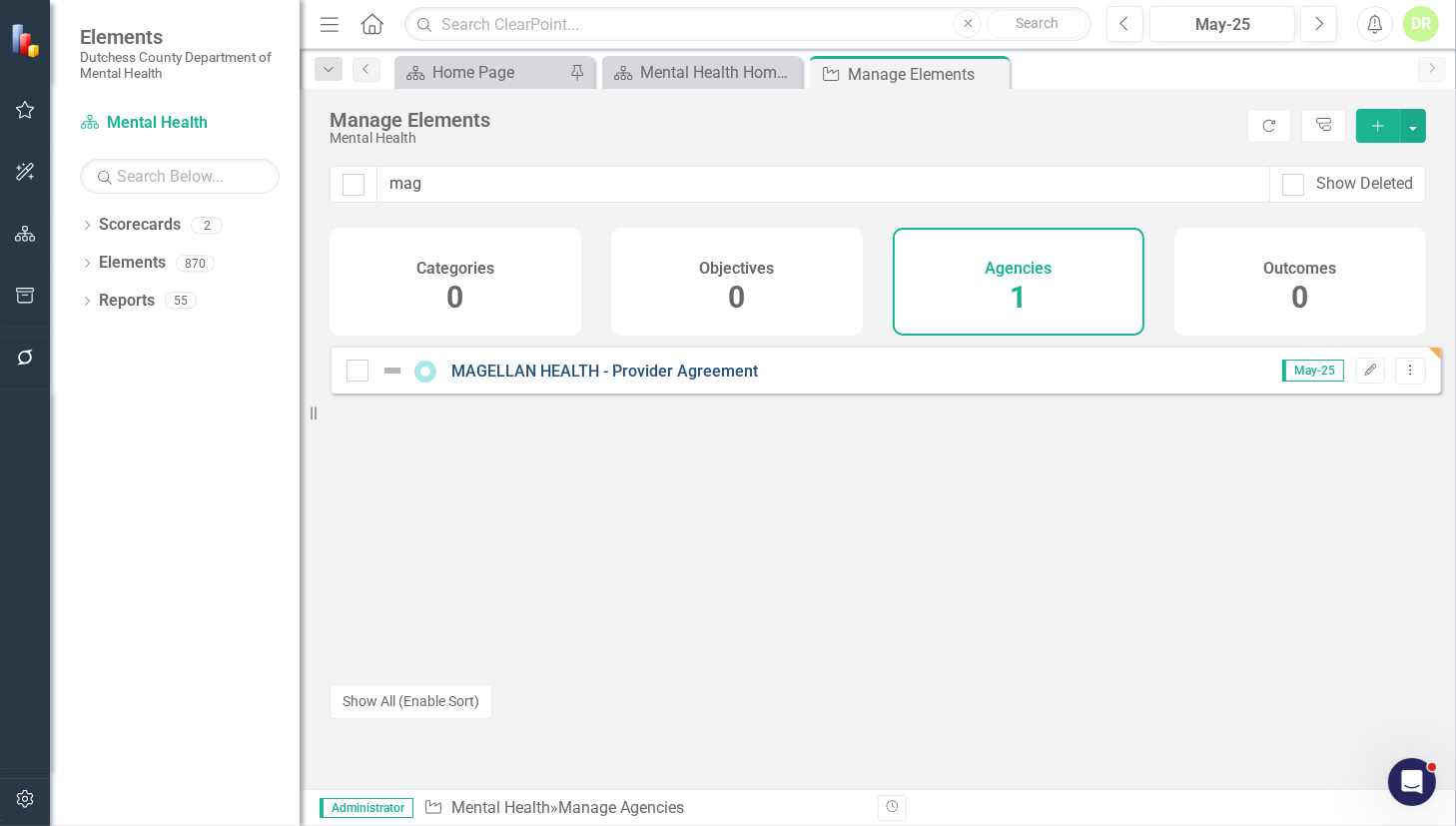 click on "MAGELLAN HEALTH - Provider Agreement" at bounding box center (604, 371) 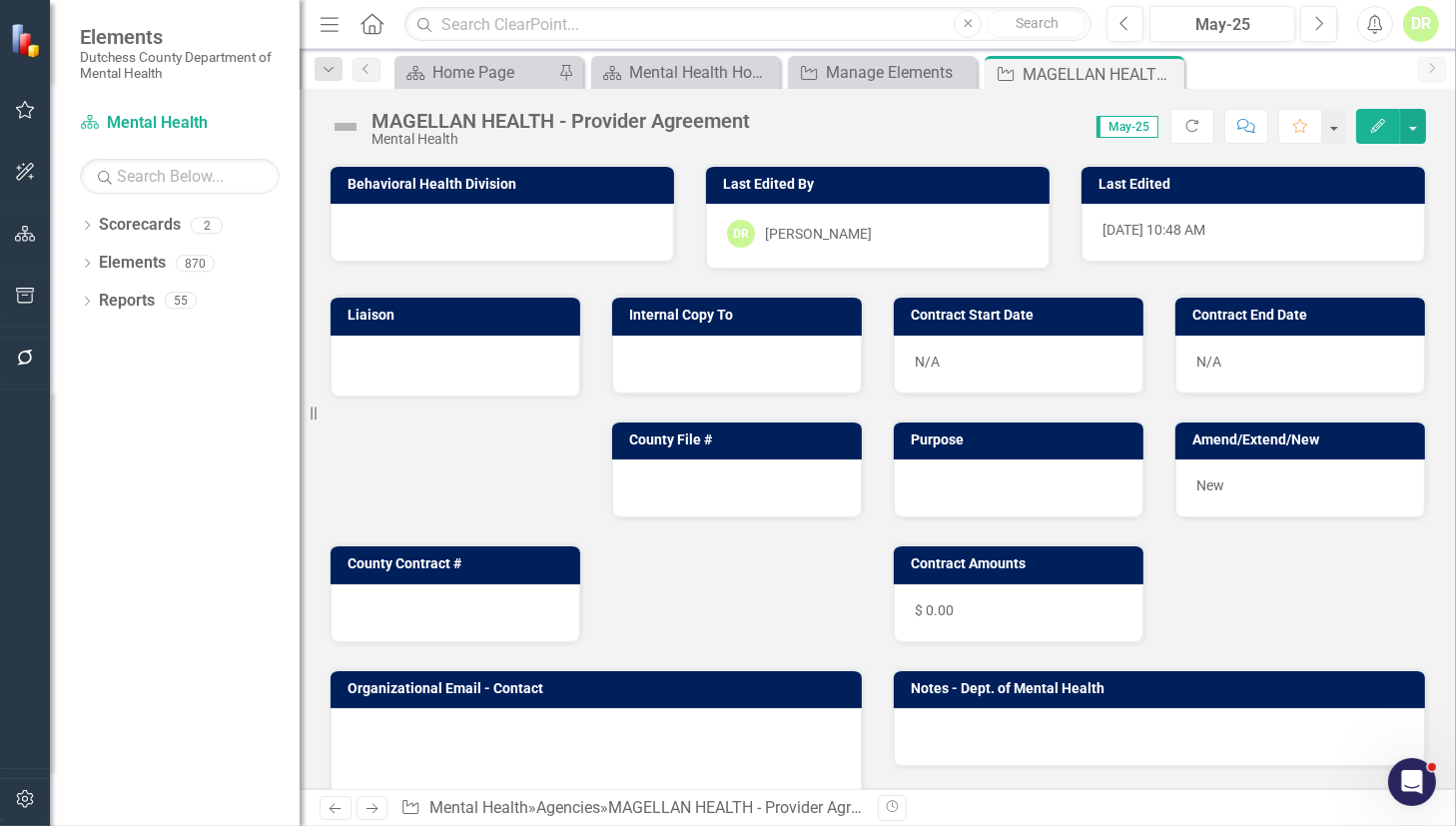 click on "MAGELLAN HEALTH - Provider Agreement" at bounding box center [560, 121] 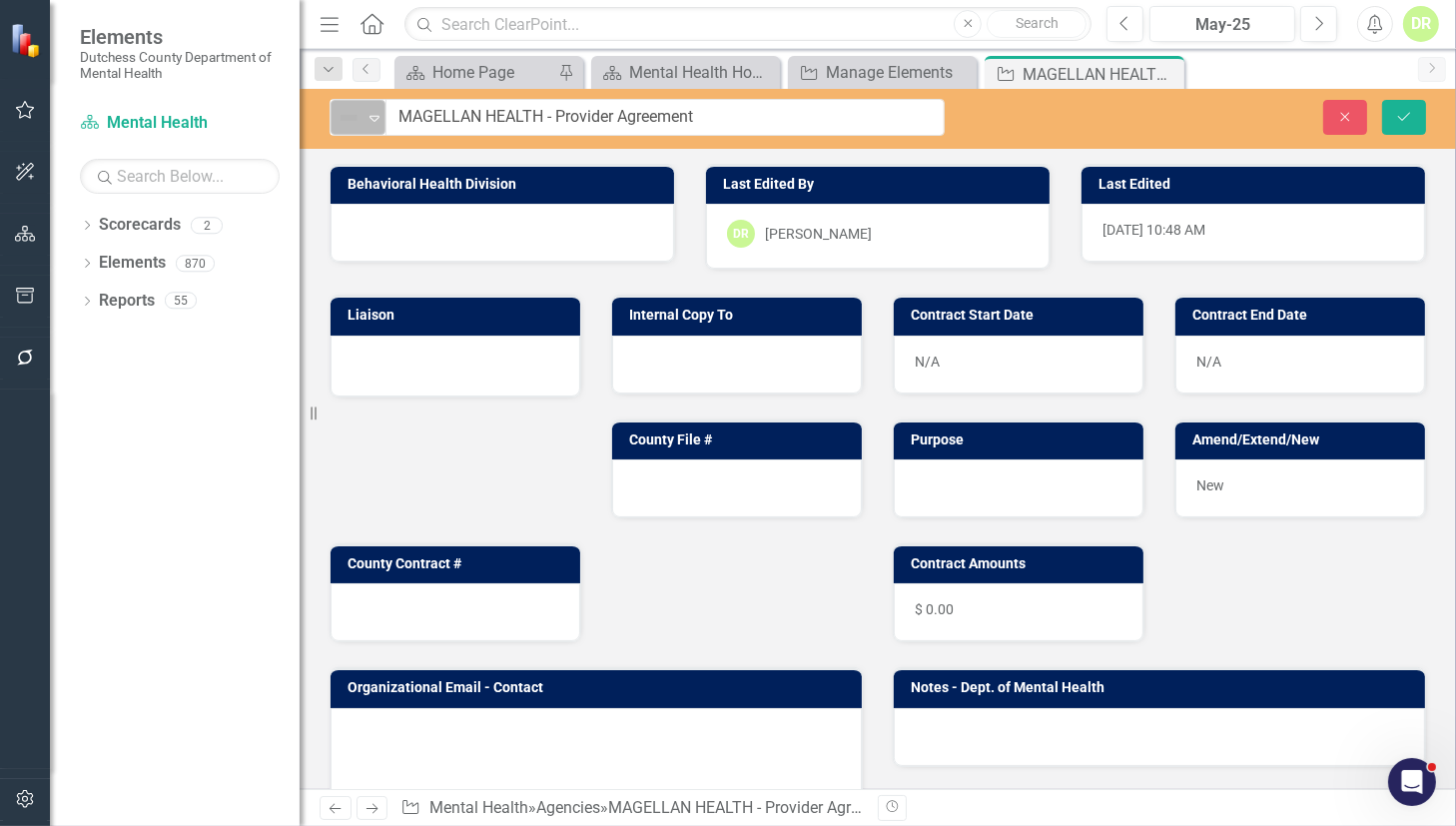 click on "Expand" 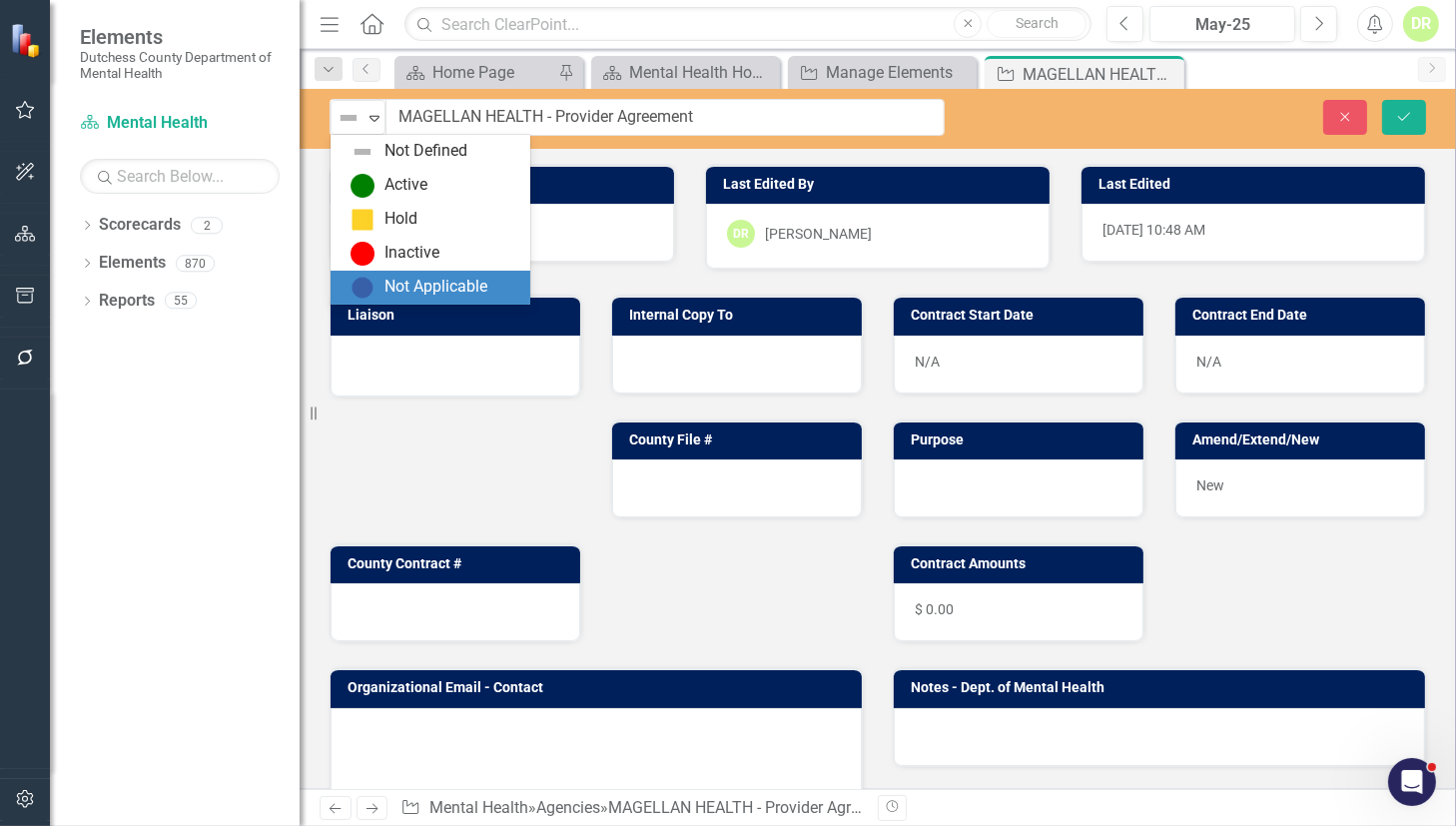 drag, startPoint x: 406, startPoint y: 290, endPoint x: 401, endPoint y: 208, distance: 82.1523 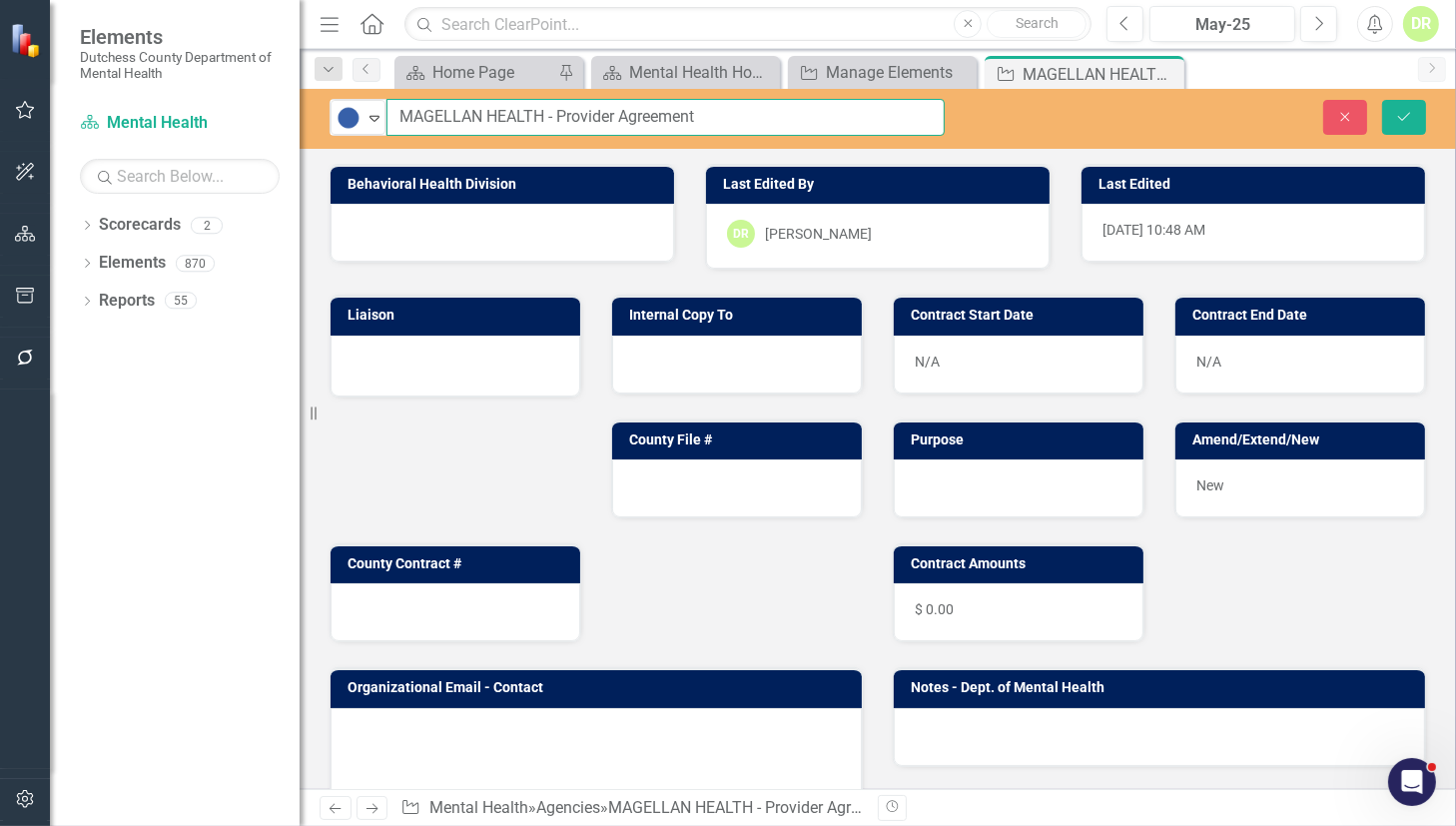 click on "MAGELLAN HEALTH - Provider Agreement" at bounding box center [665, 117] 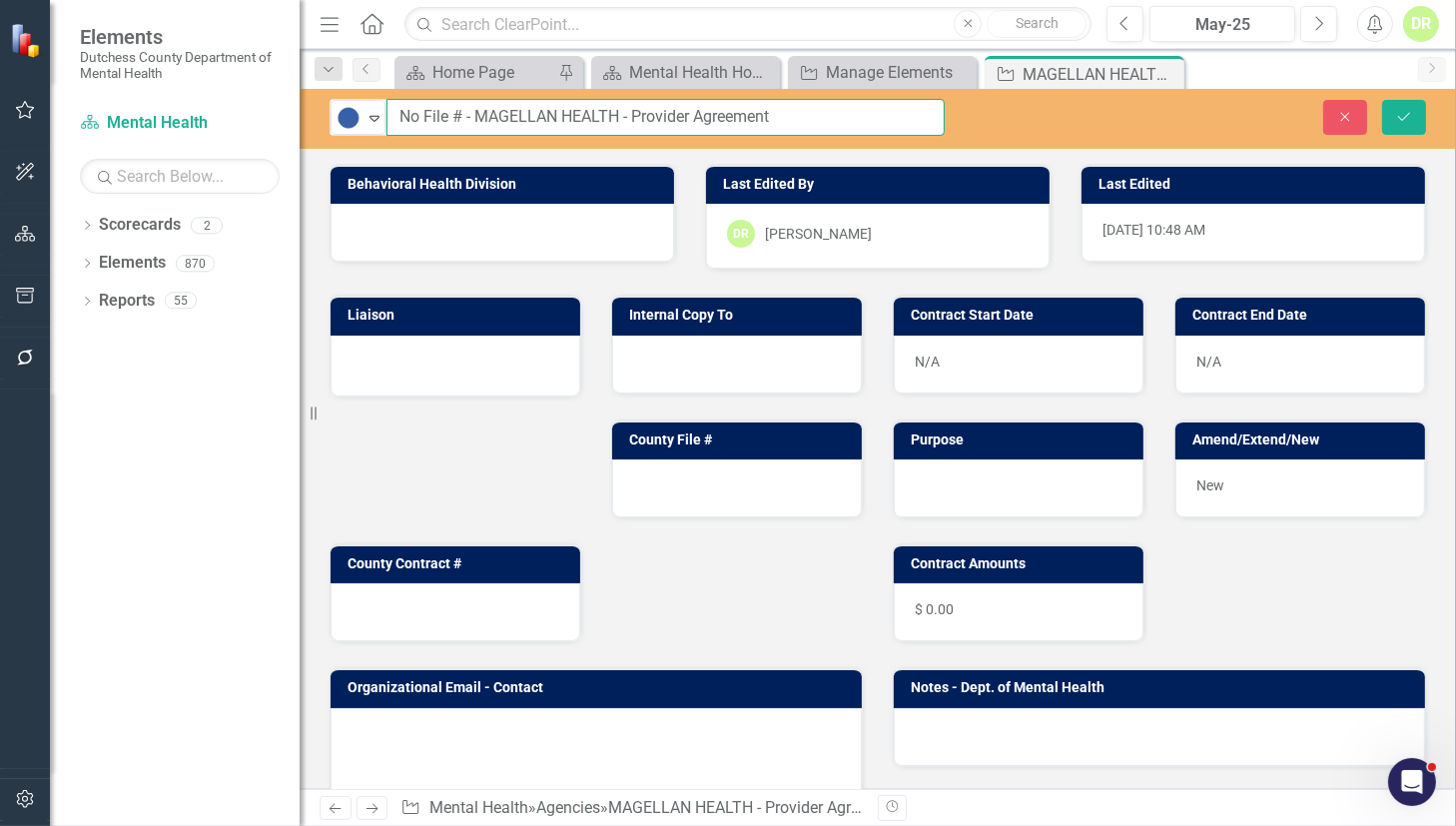 type on "No File # - MAGELLAN HEALTH - Provider Agreement" 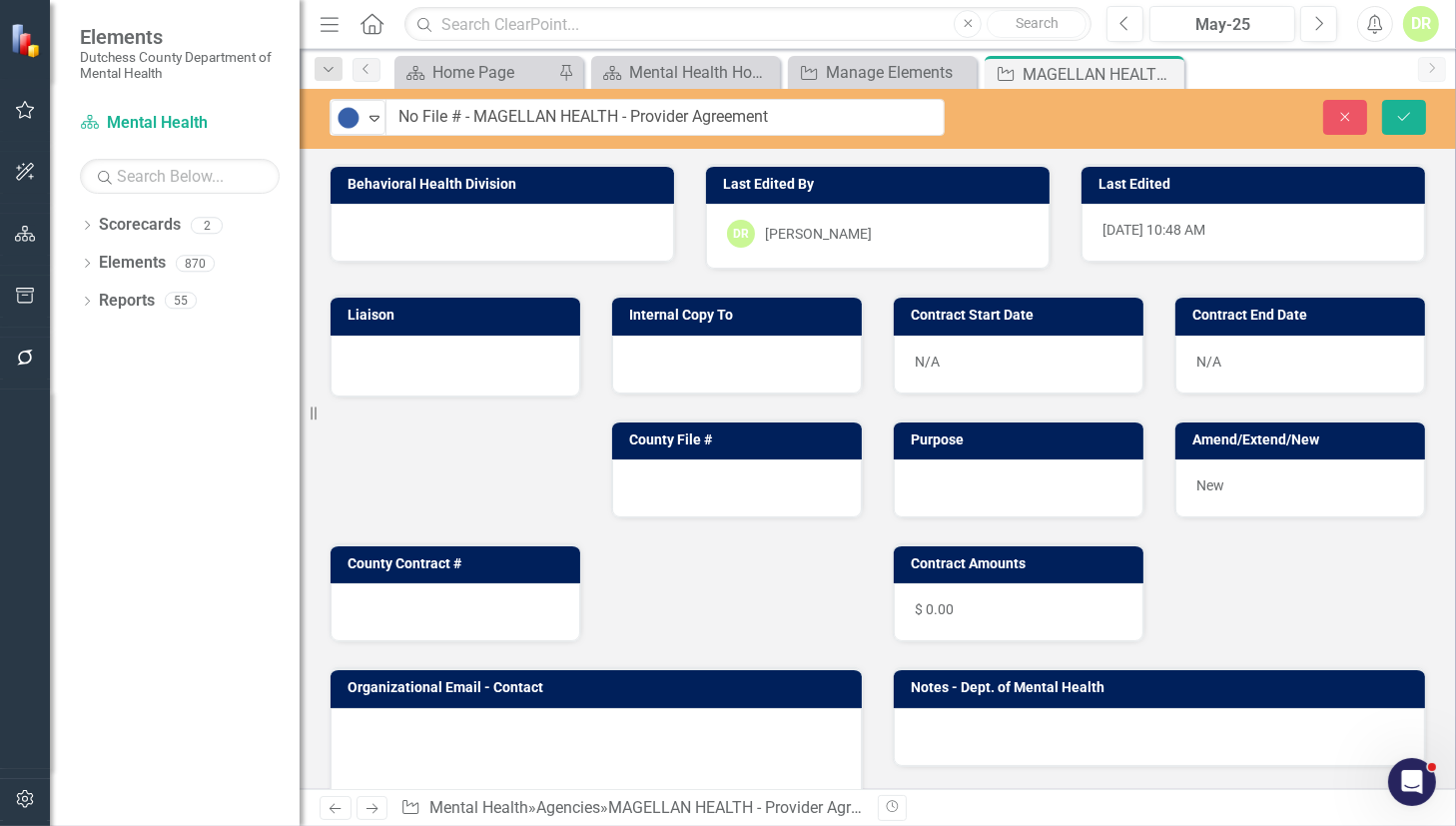 click at bounding box center (502, 233) 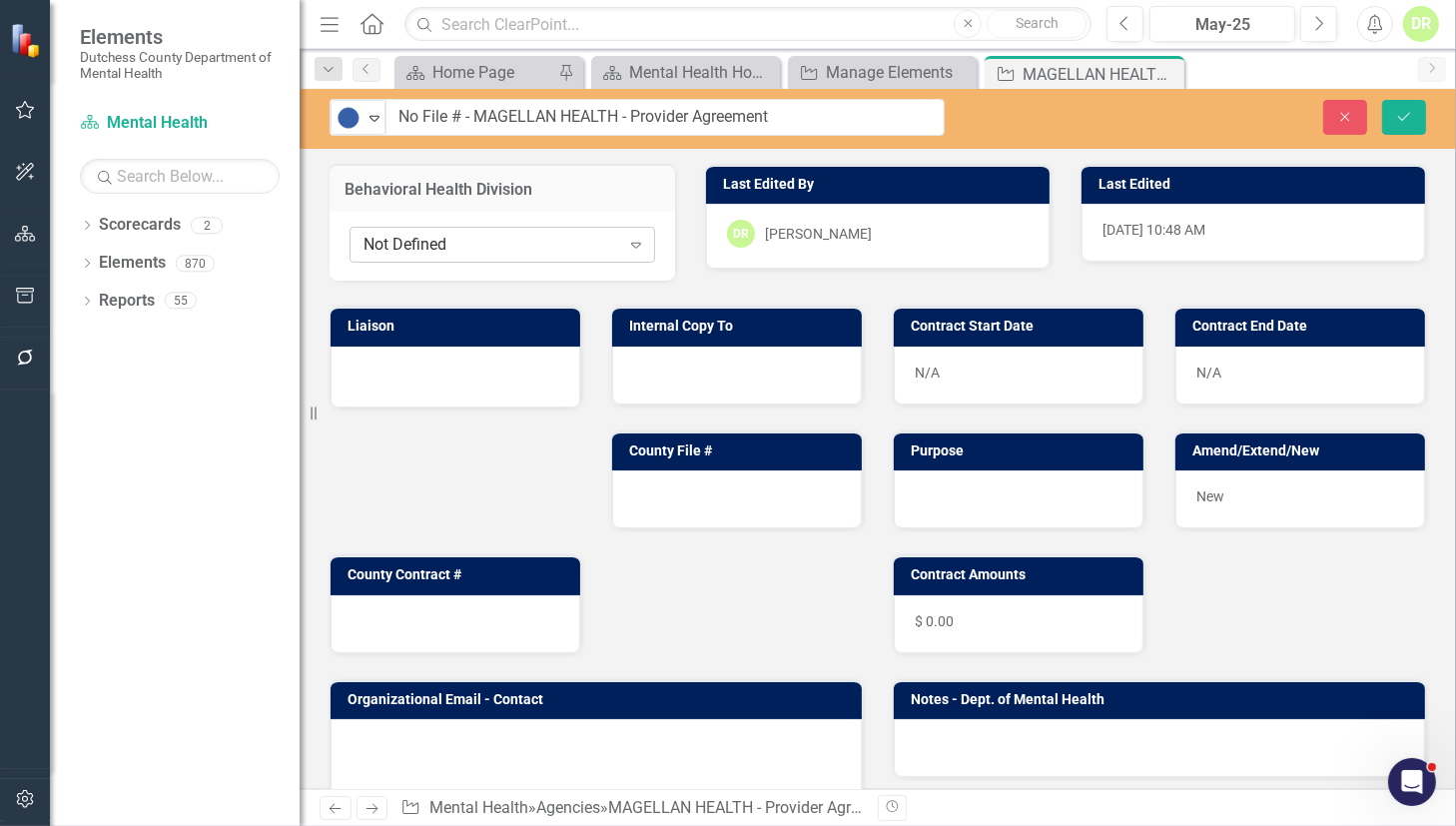 click on "Not Defined Expand" at bounding box center (502, 245) 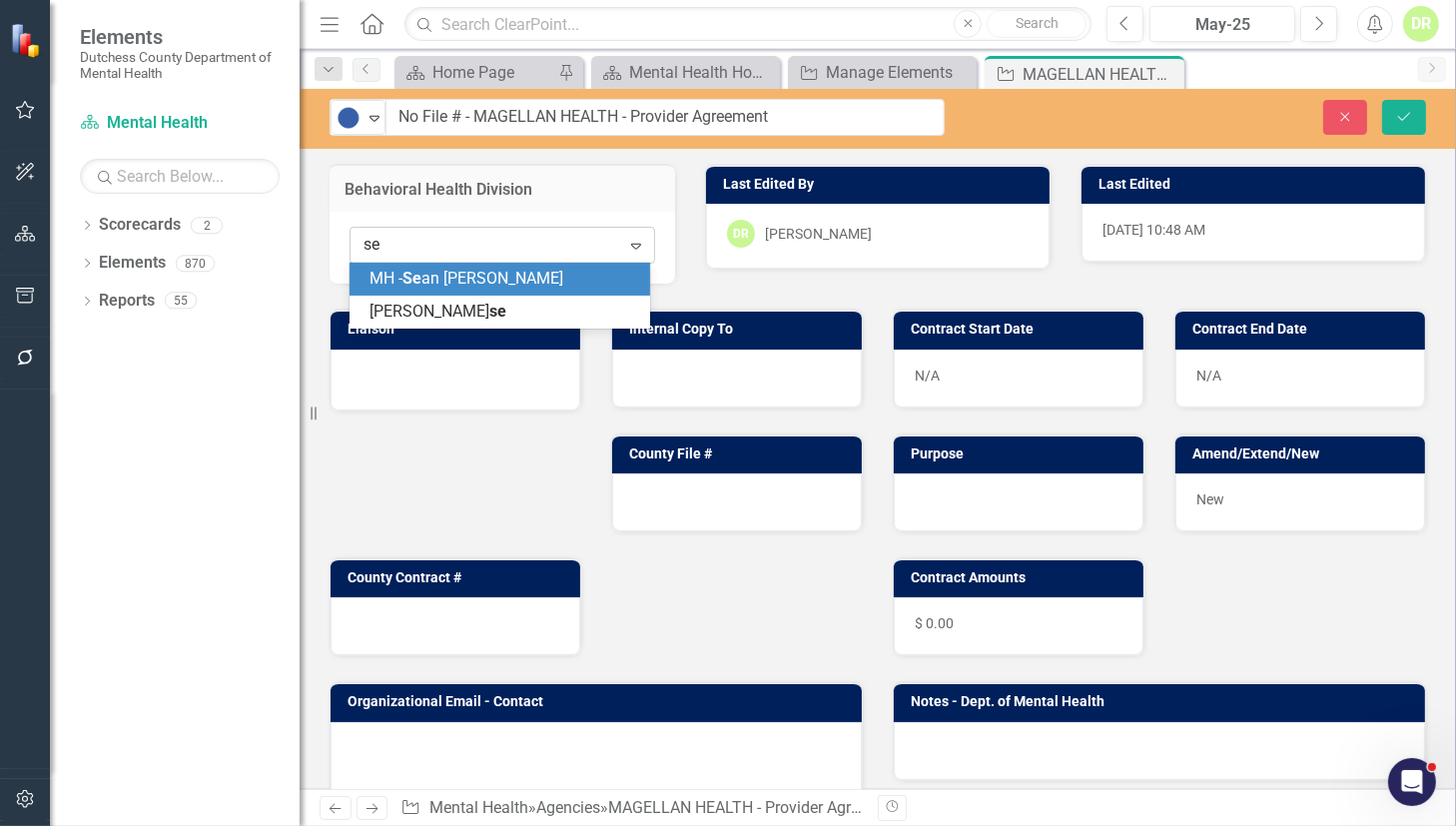 type on "sea" 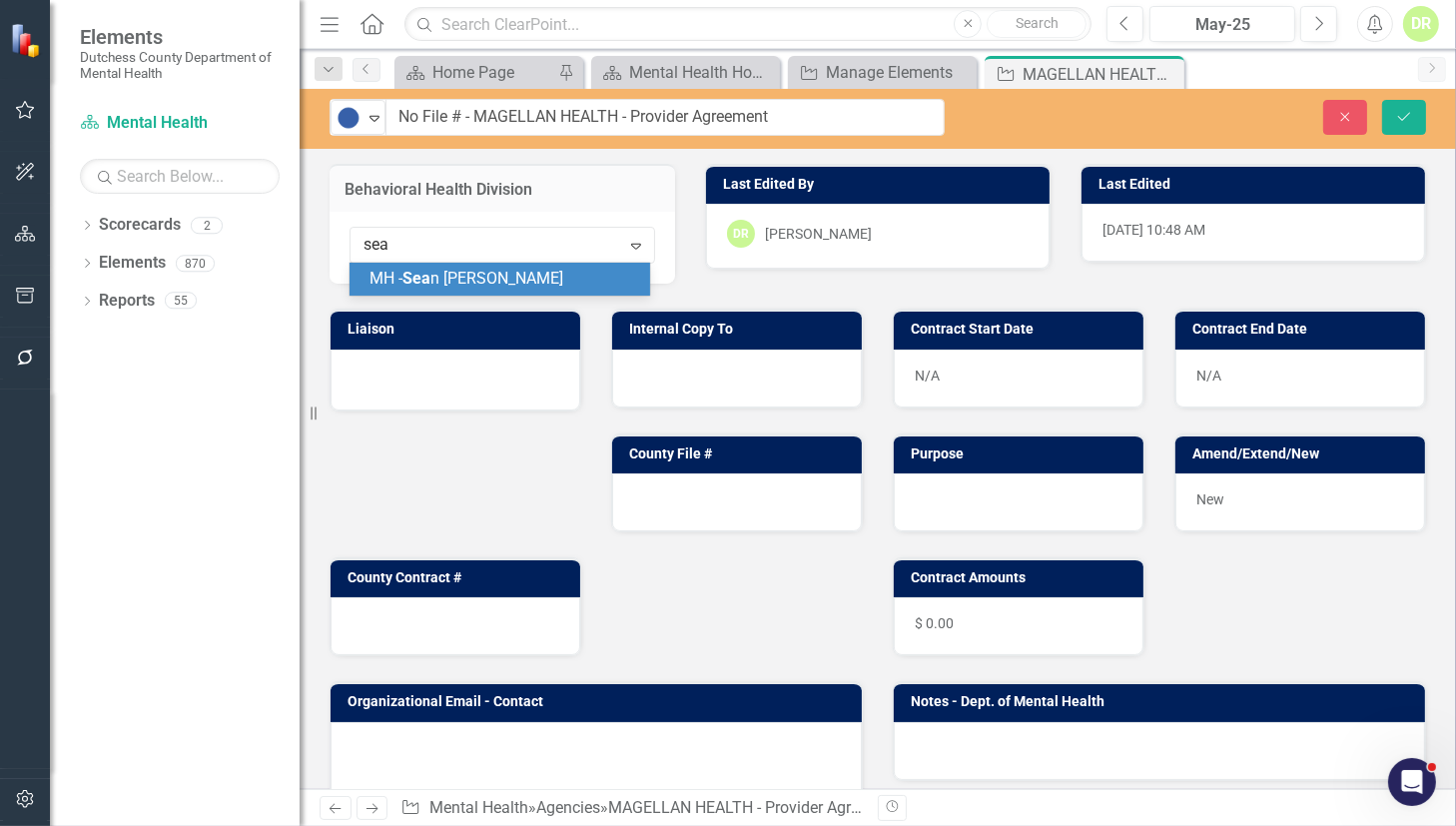 click on "MH -  Sea n [PERSON_NAME]" at bounding box center (503, 279) 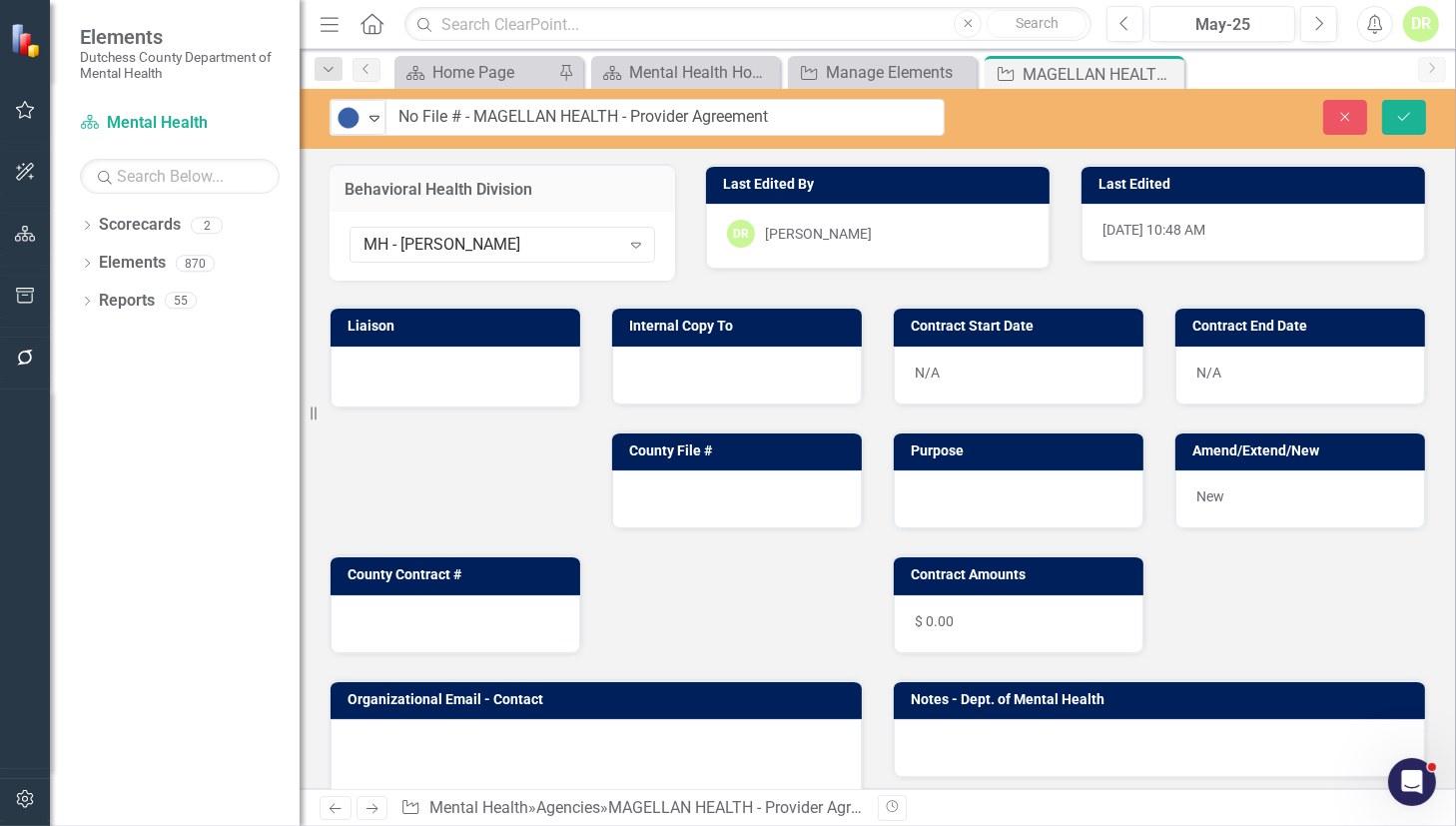 click at bounding box center [455, 375] 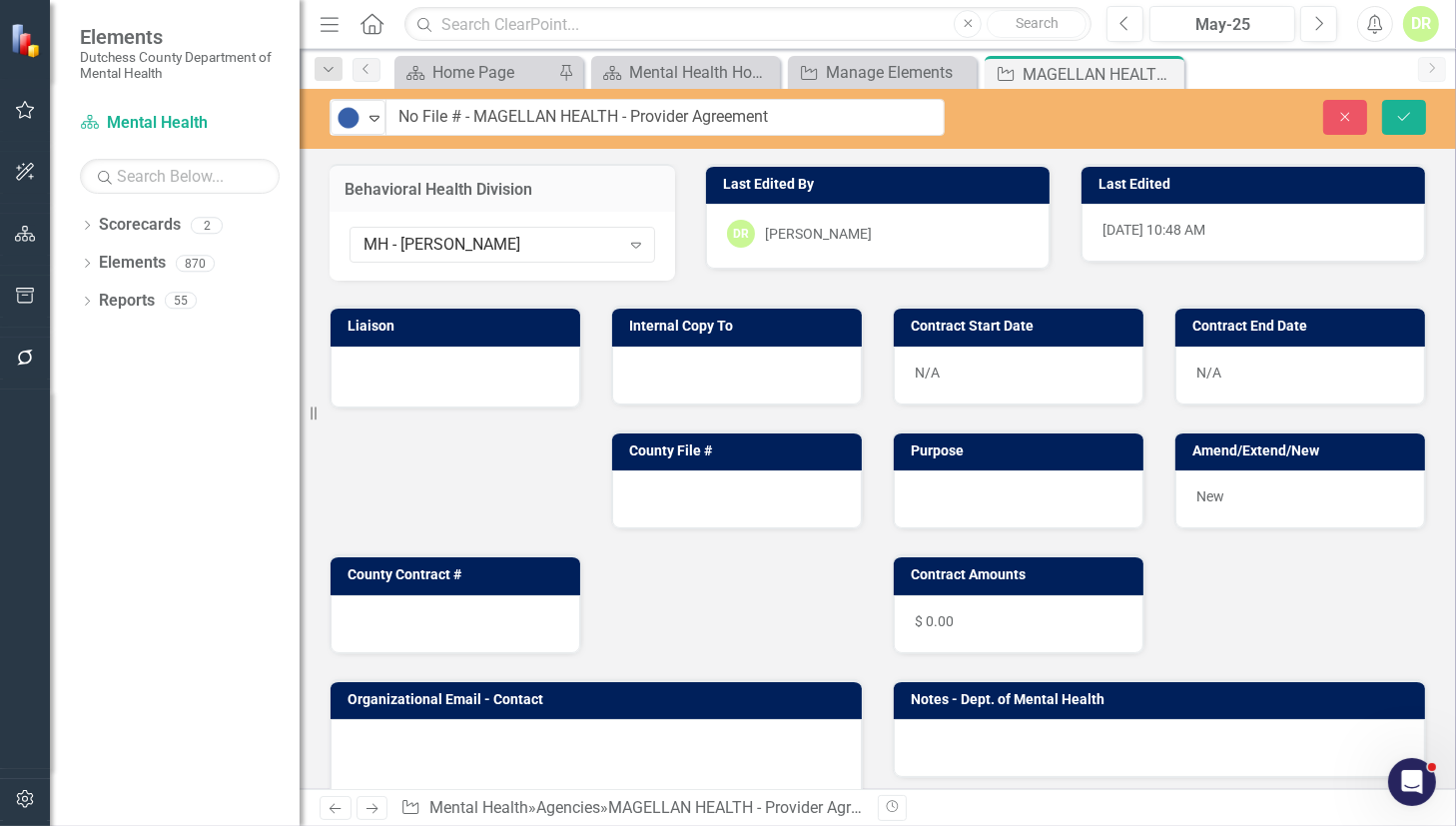click at bounding box center (455, 375) 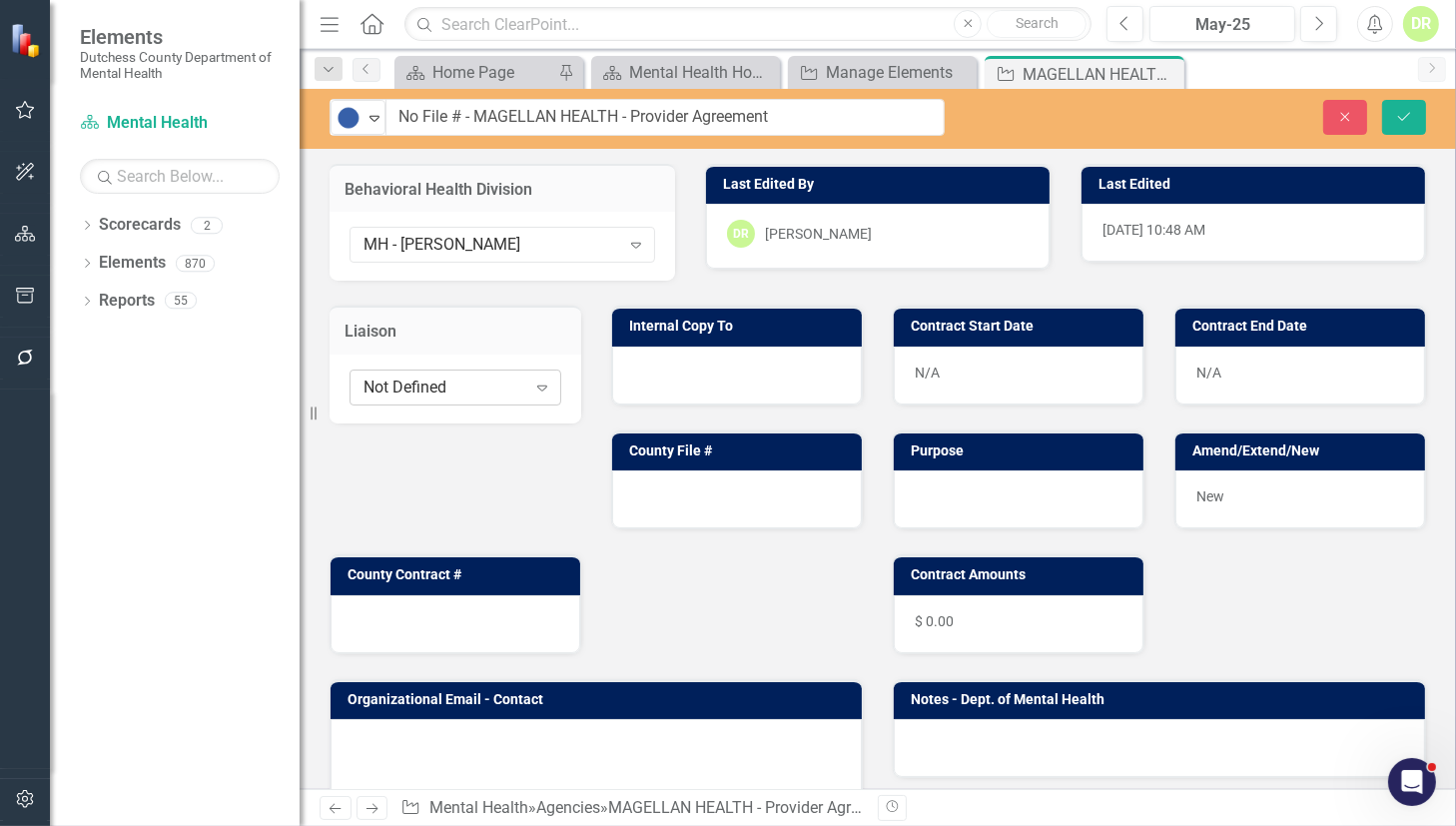 click on "Not Defined" at bounding box center [444, 388] 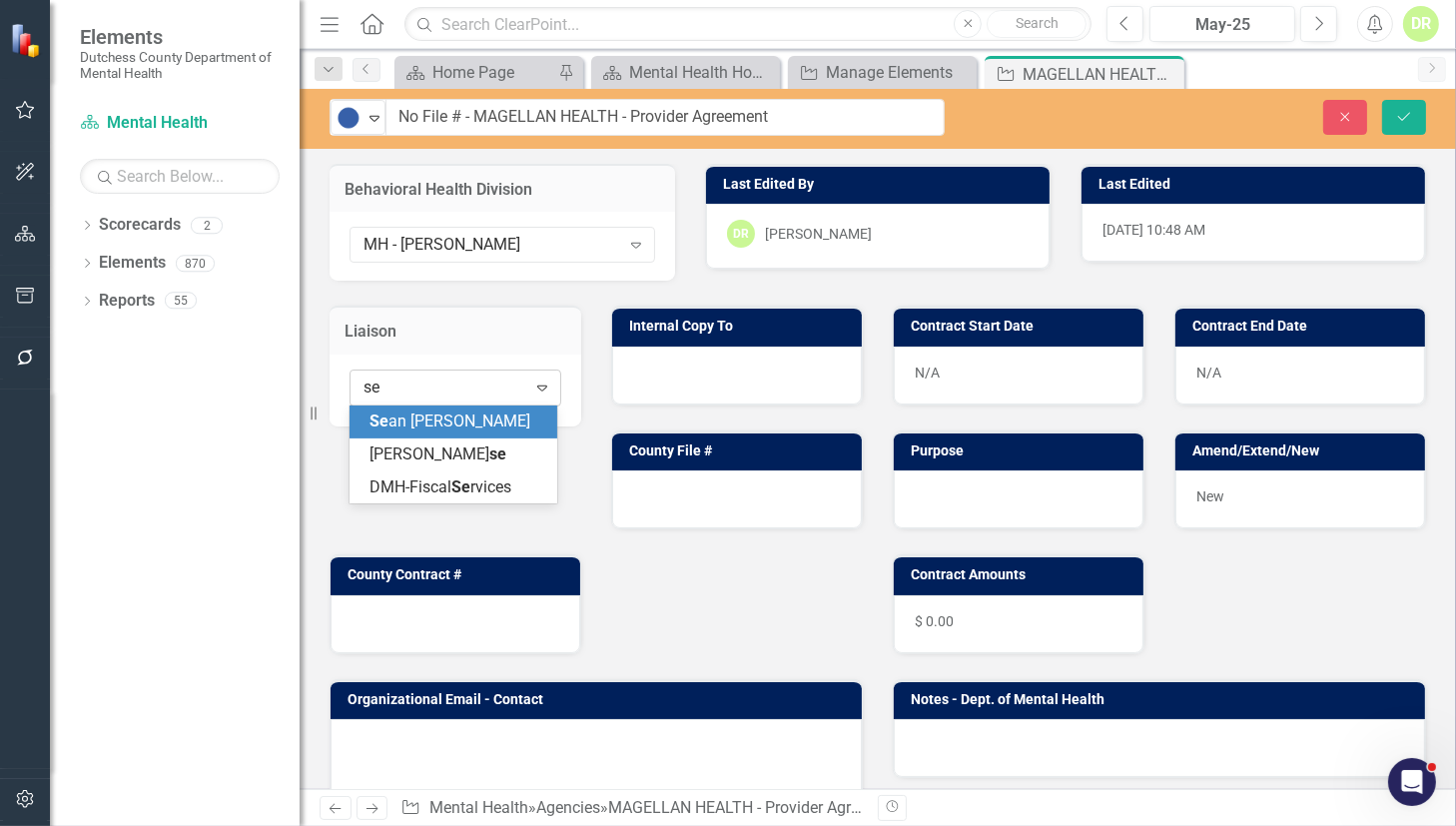 type on "sea" 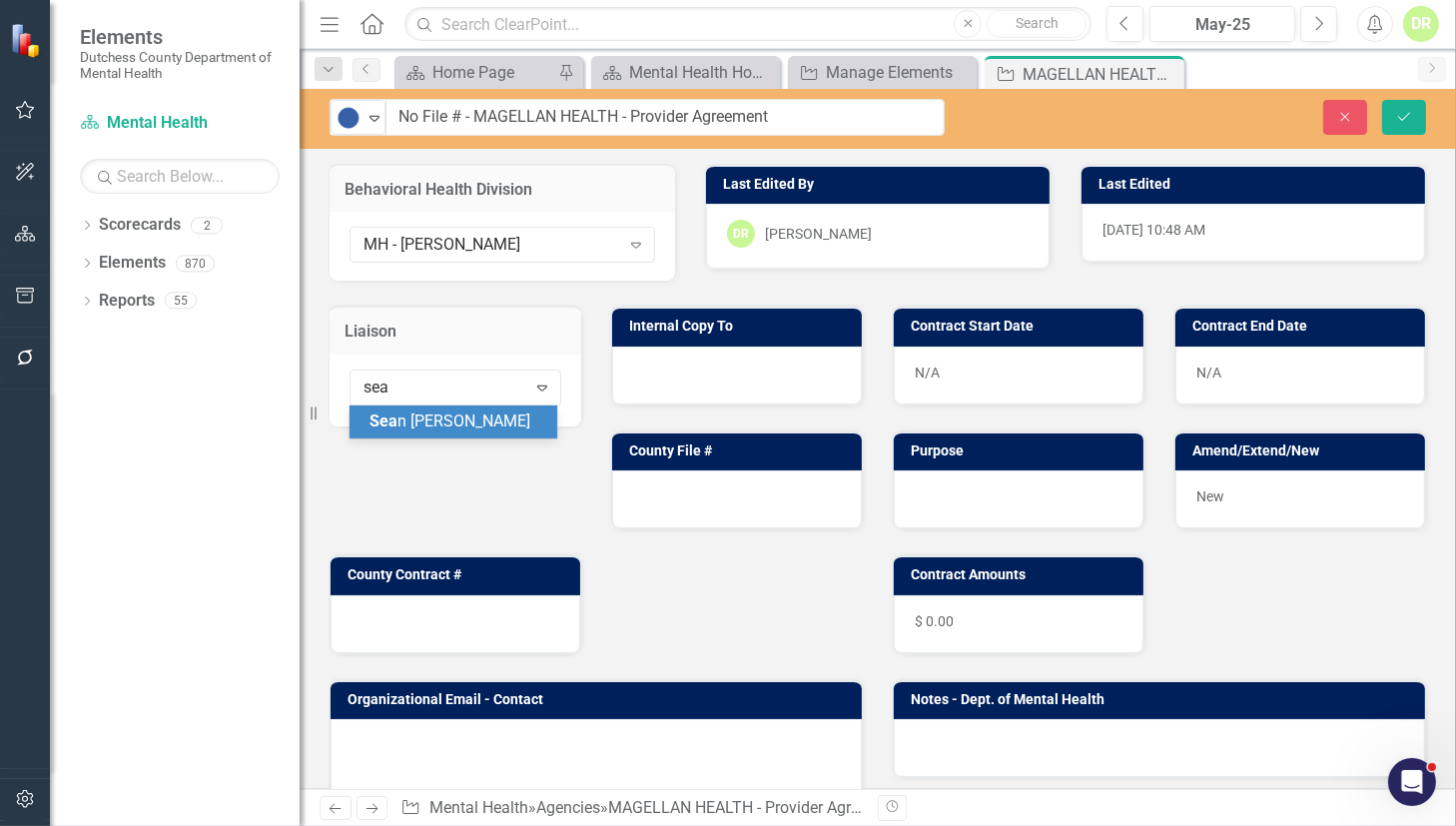 click on "Sea n [PERSON_NAME]" at bounding box center (449, 420) 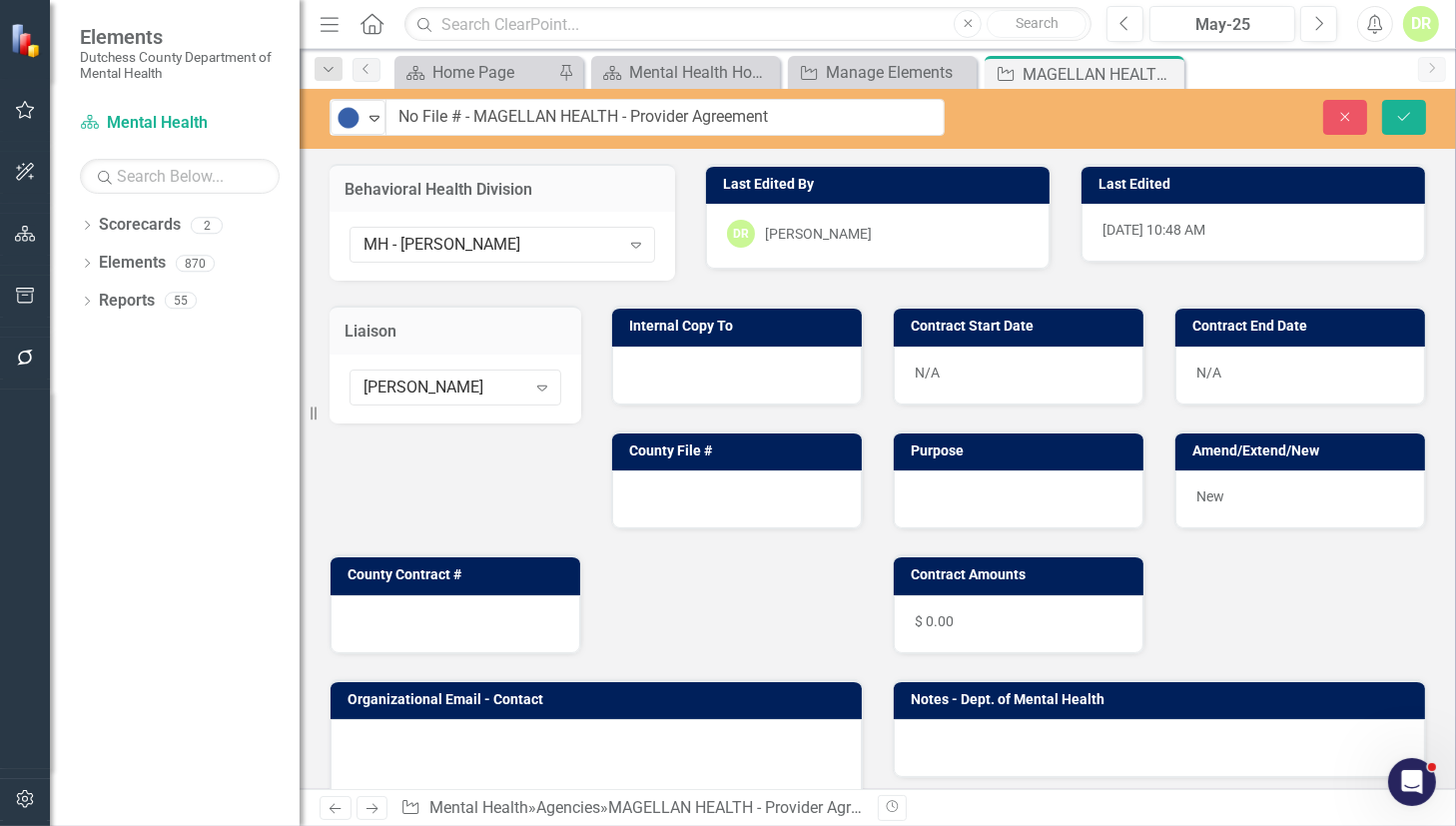 click at bounding box center [737, 376] 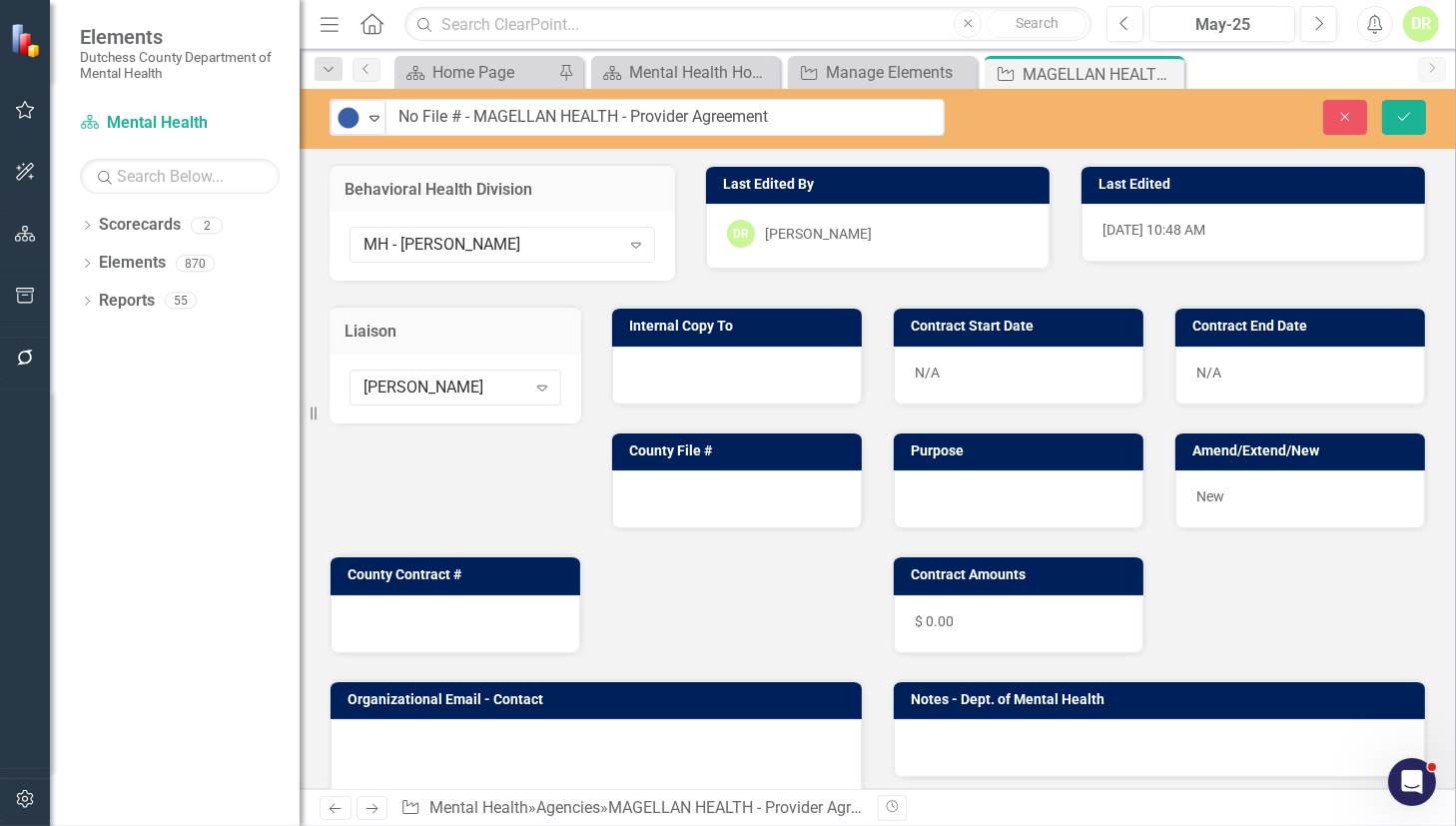 click at bounding box center (737, 376) 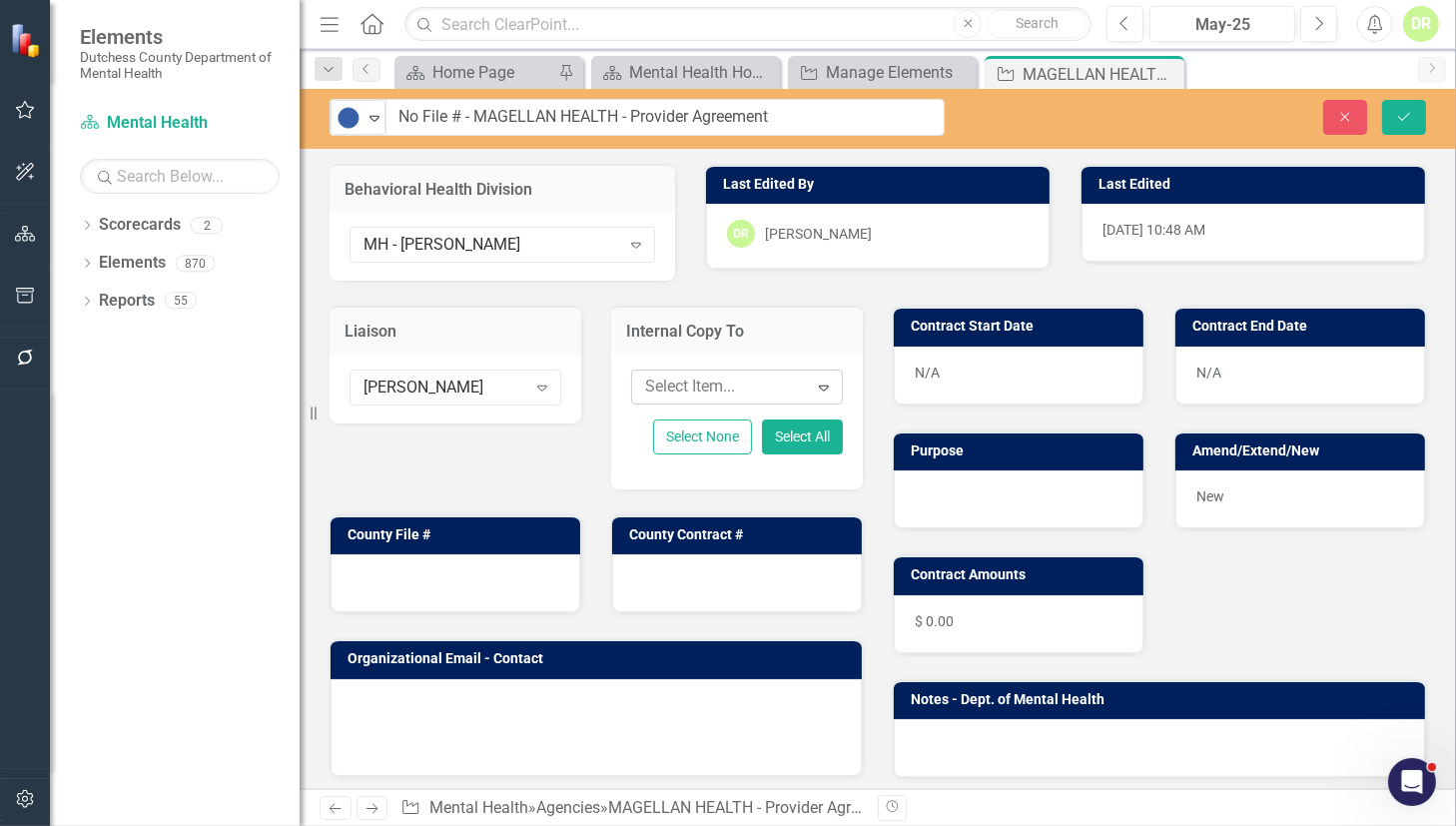 click at bounding box center (722, 387) 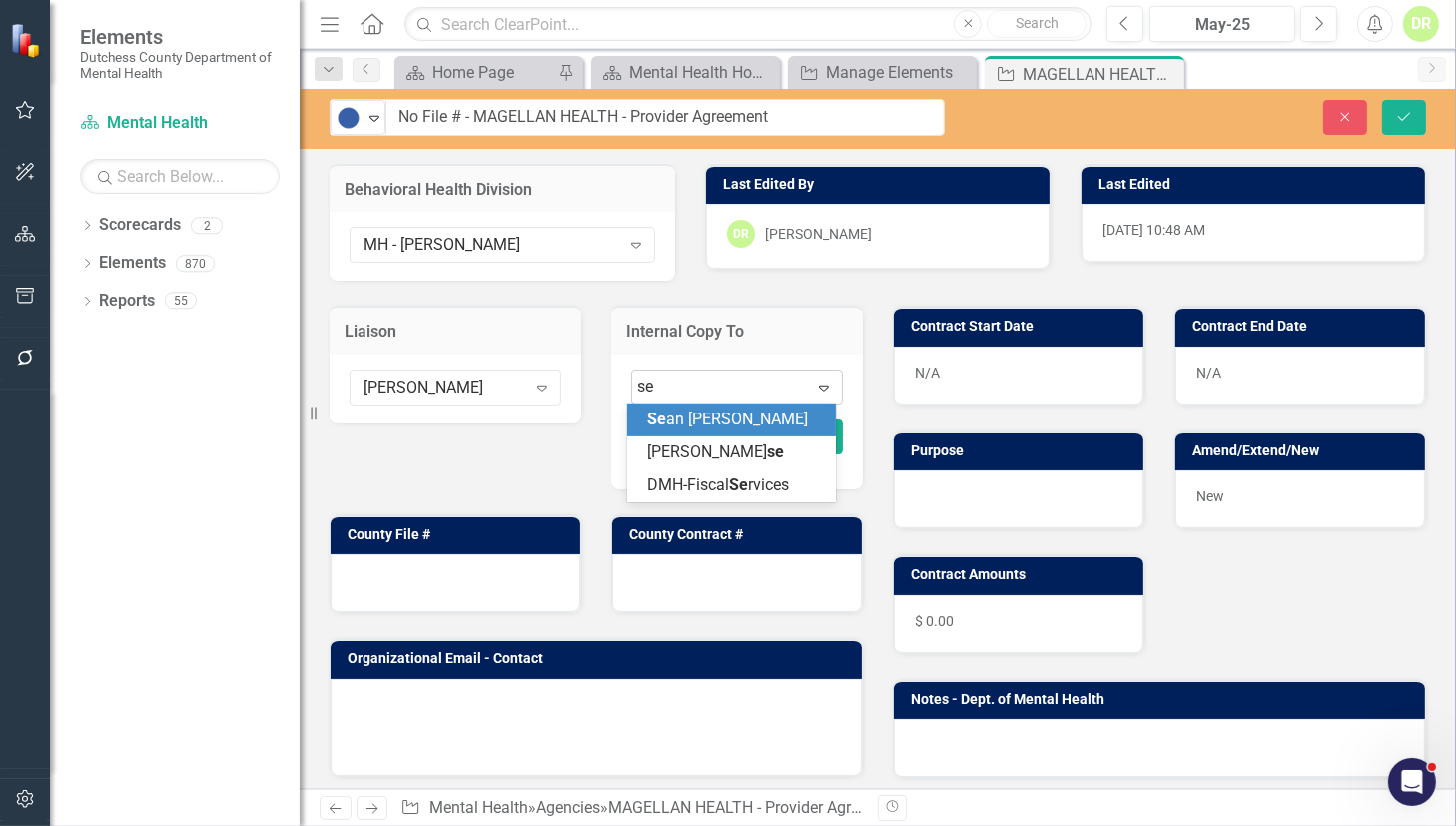 type on "sea" 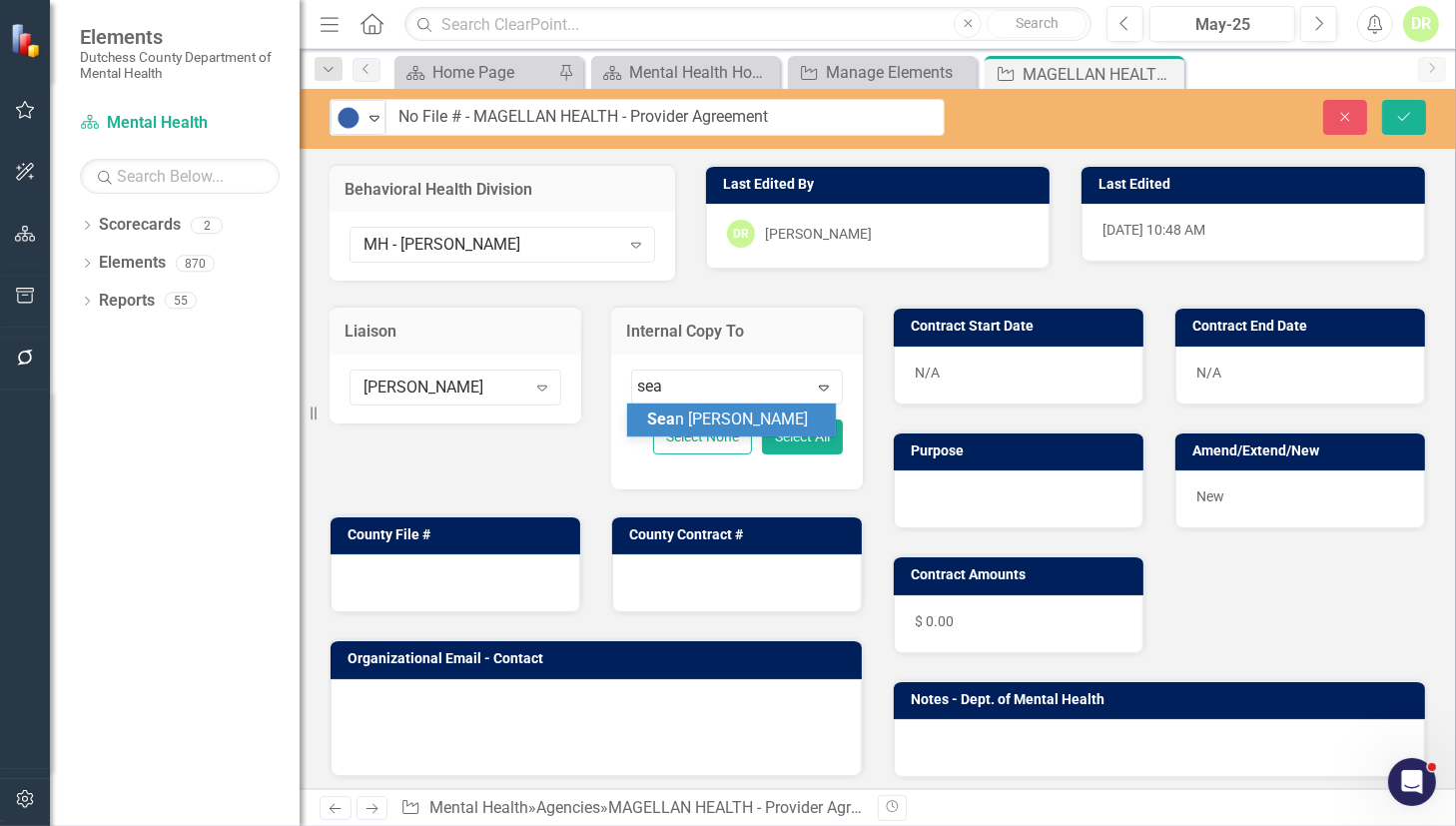 click on "Sea n [PERSON_NAME]" at bounding box center [735, 419] 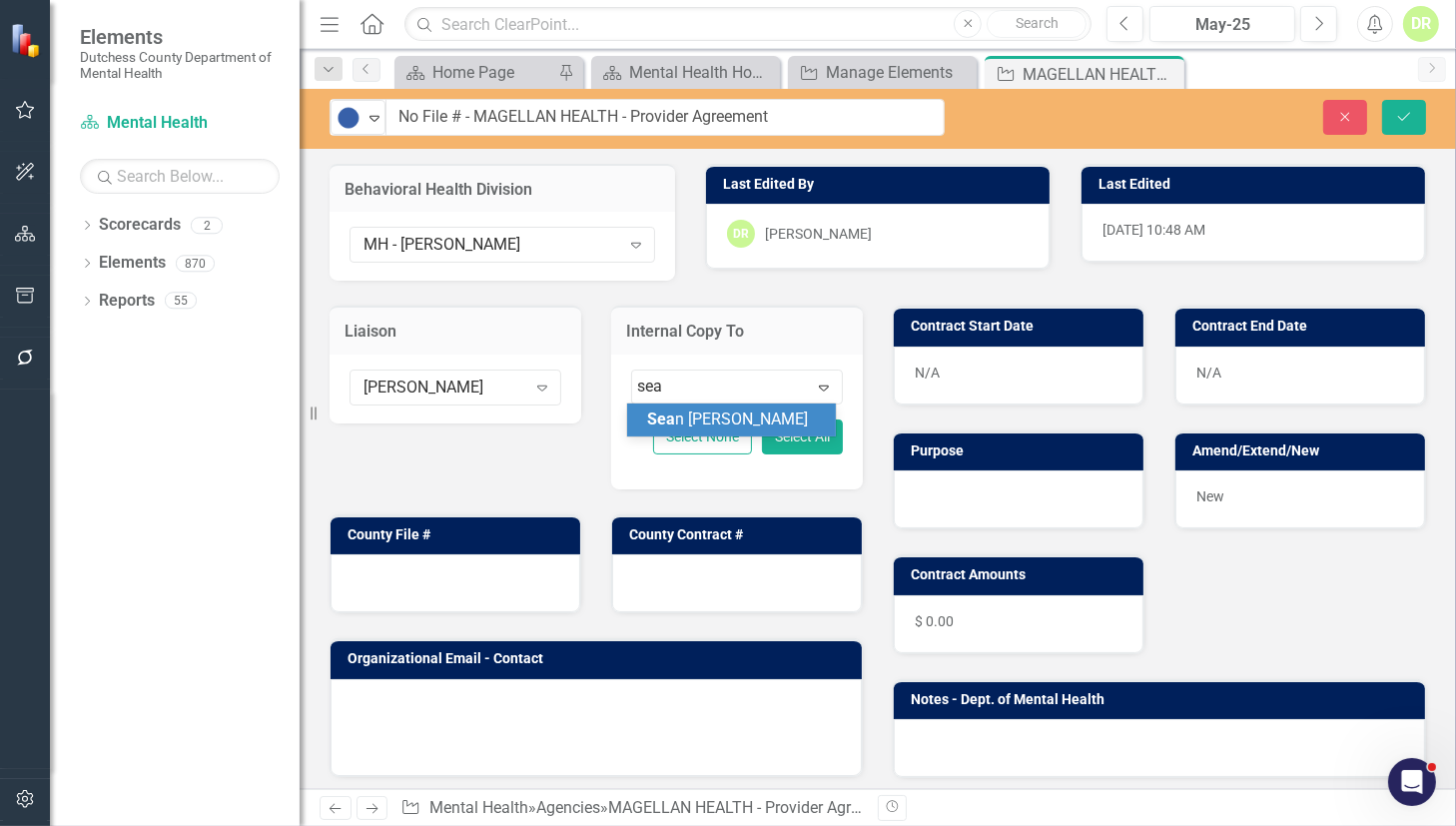 type 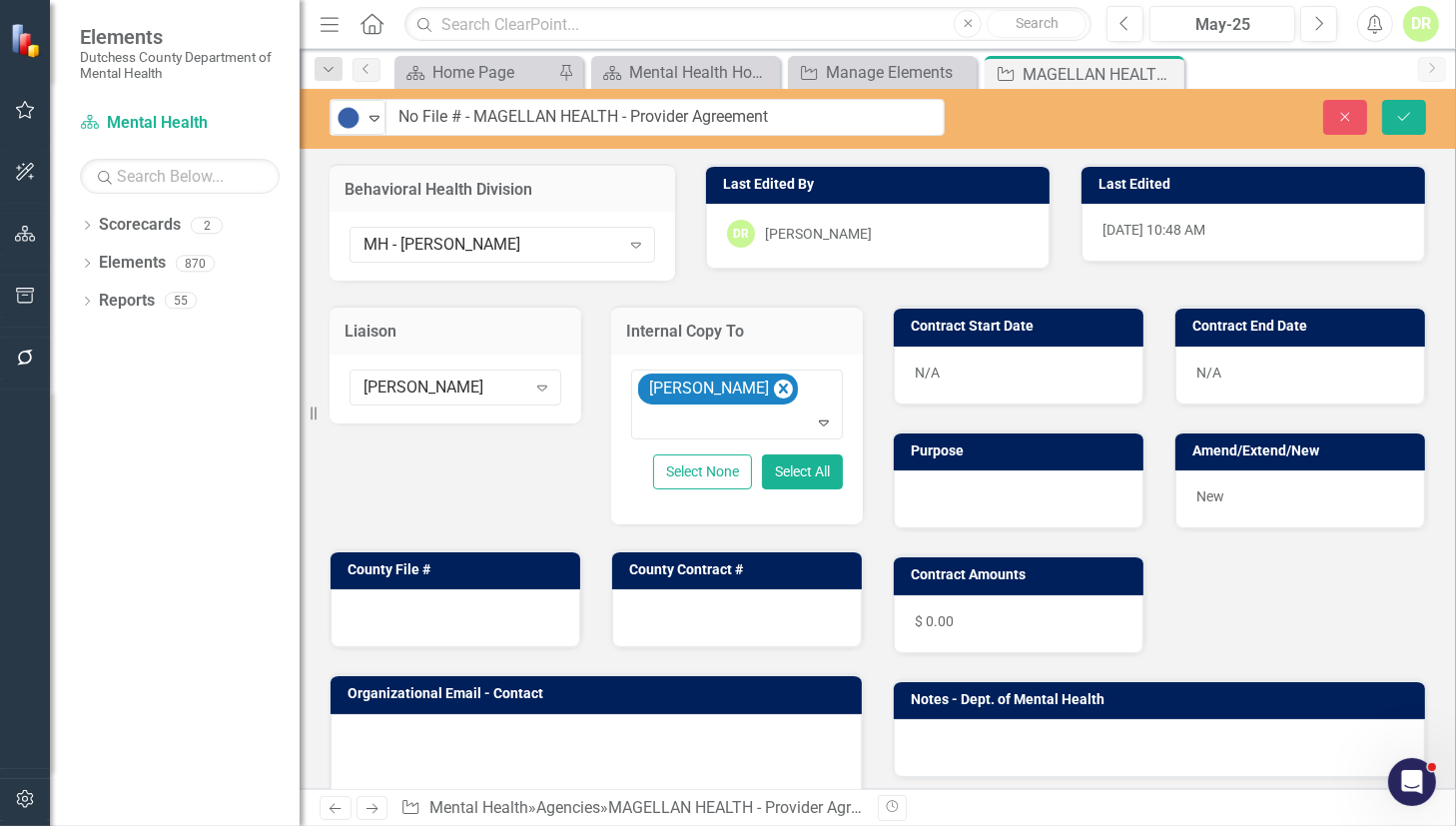 click at bounding box center [455, 618] 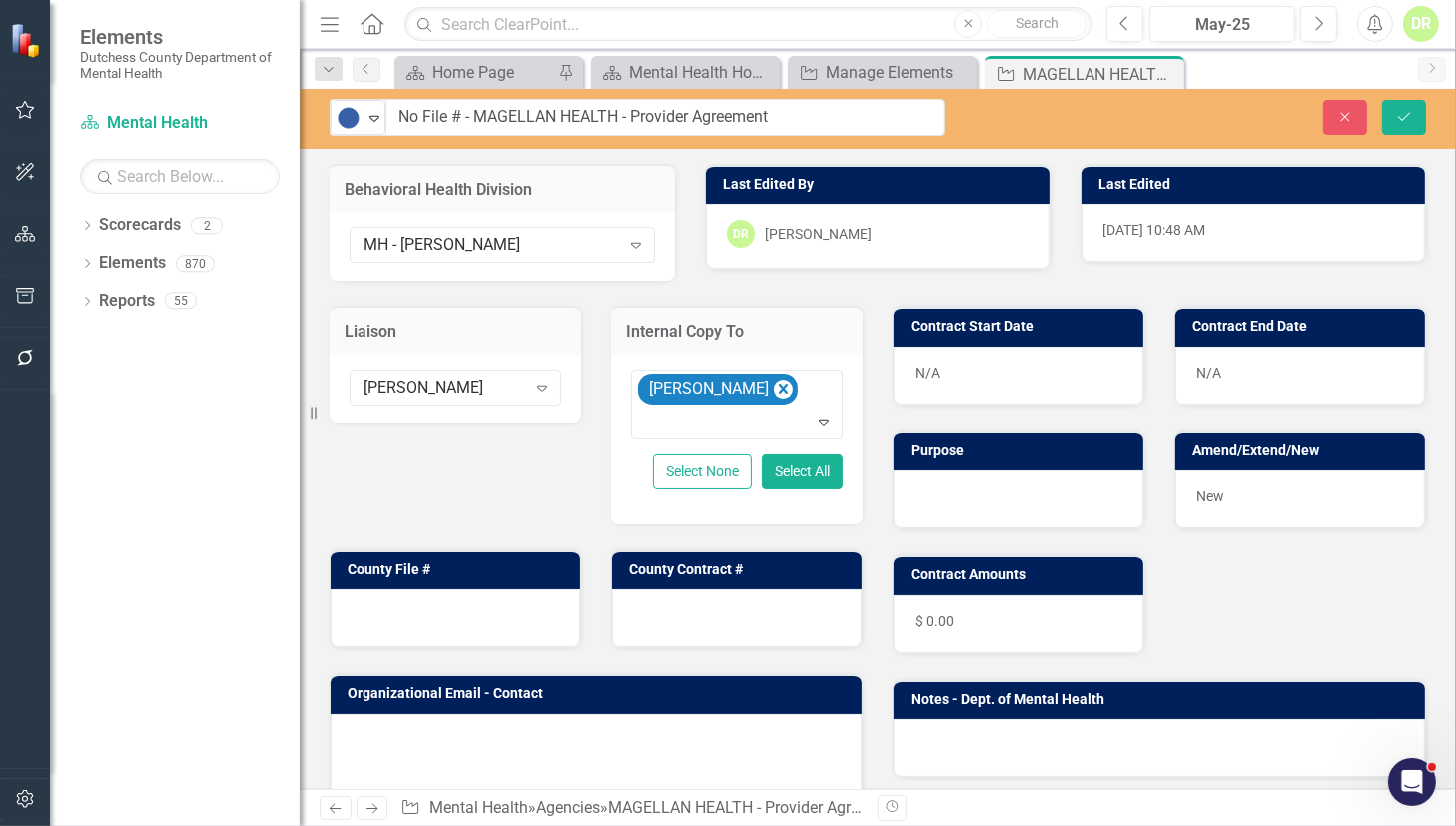 click at bounding box center (455, 618) 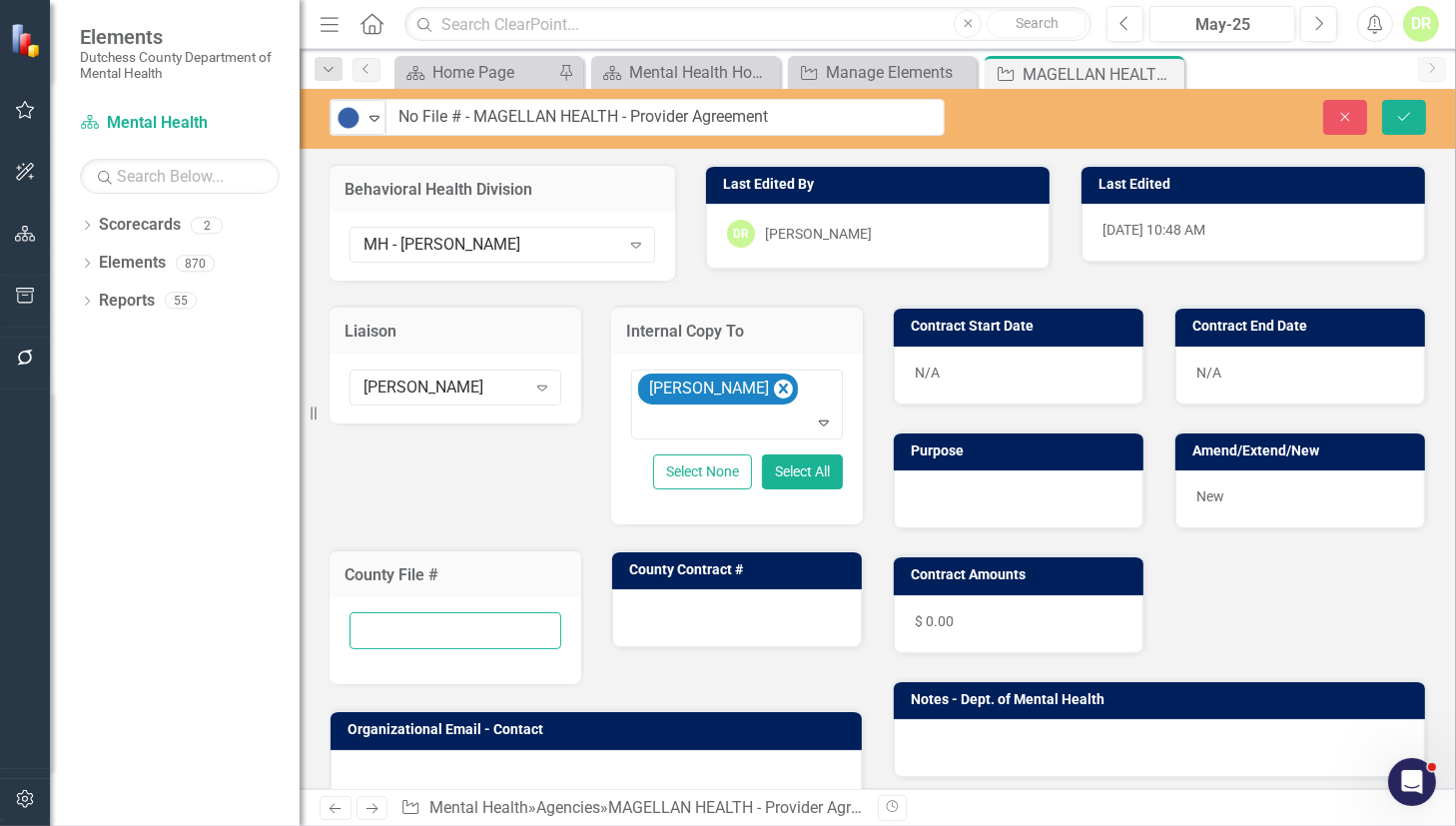 click at bounding box center [455, 630] 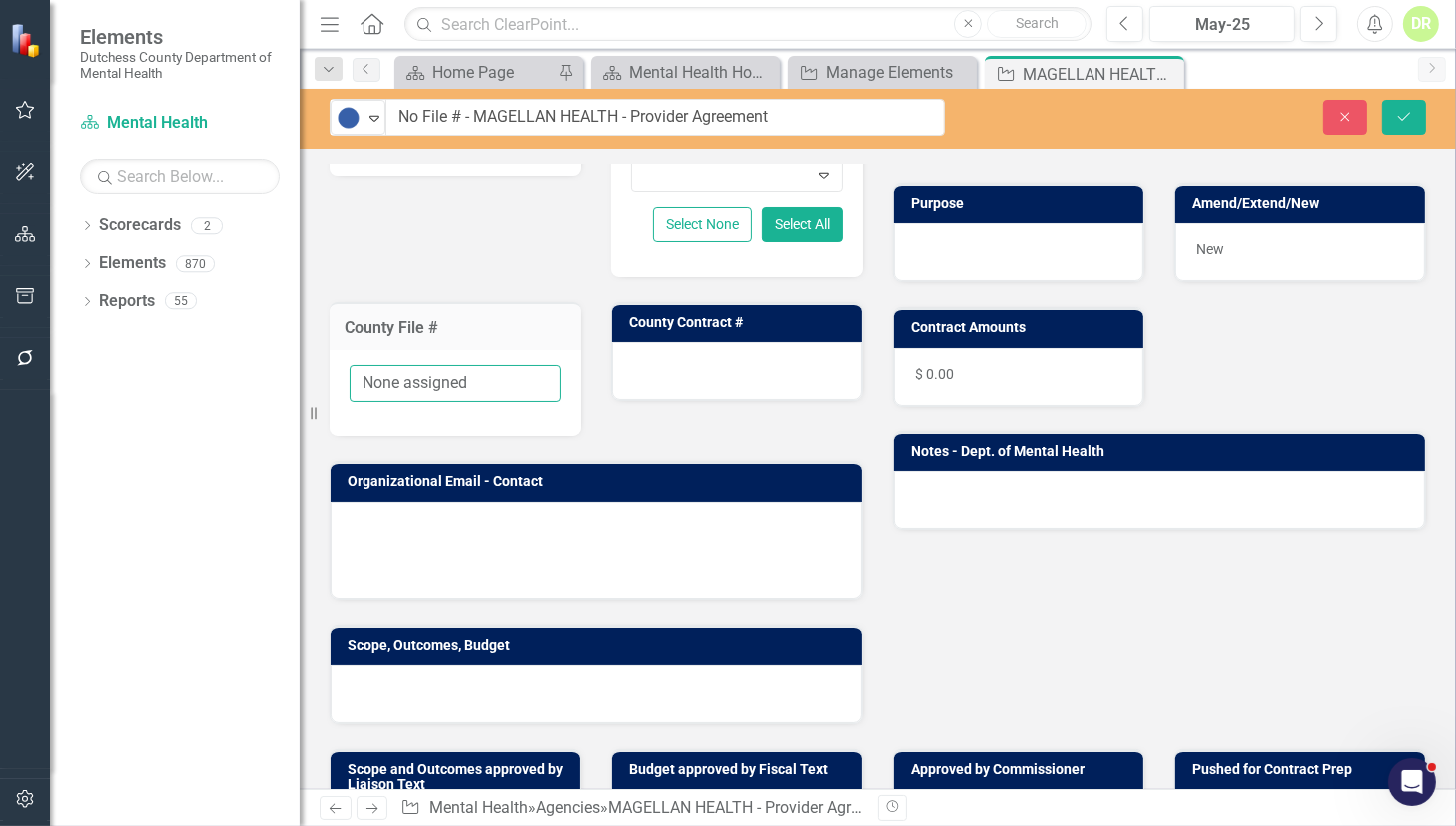 scroll, scrollTop: 453, scrollLeft: 0, axis: vertical 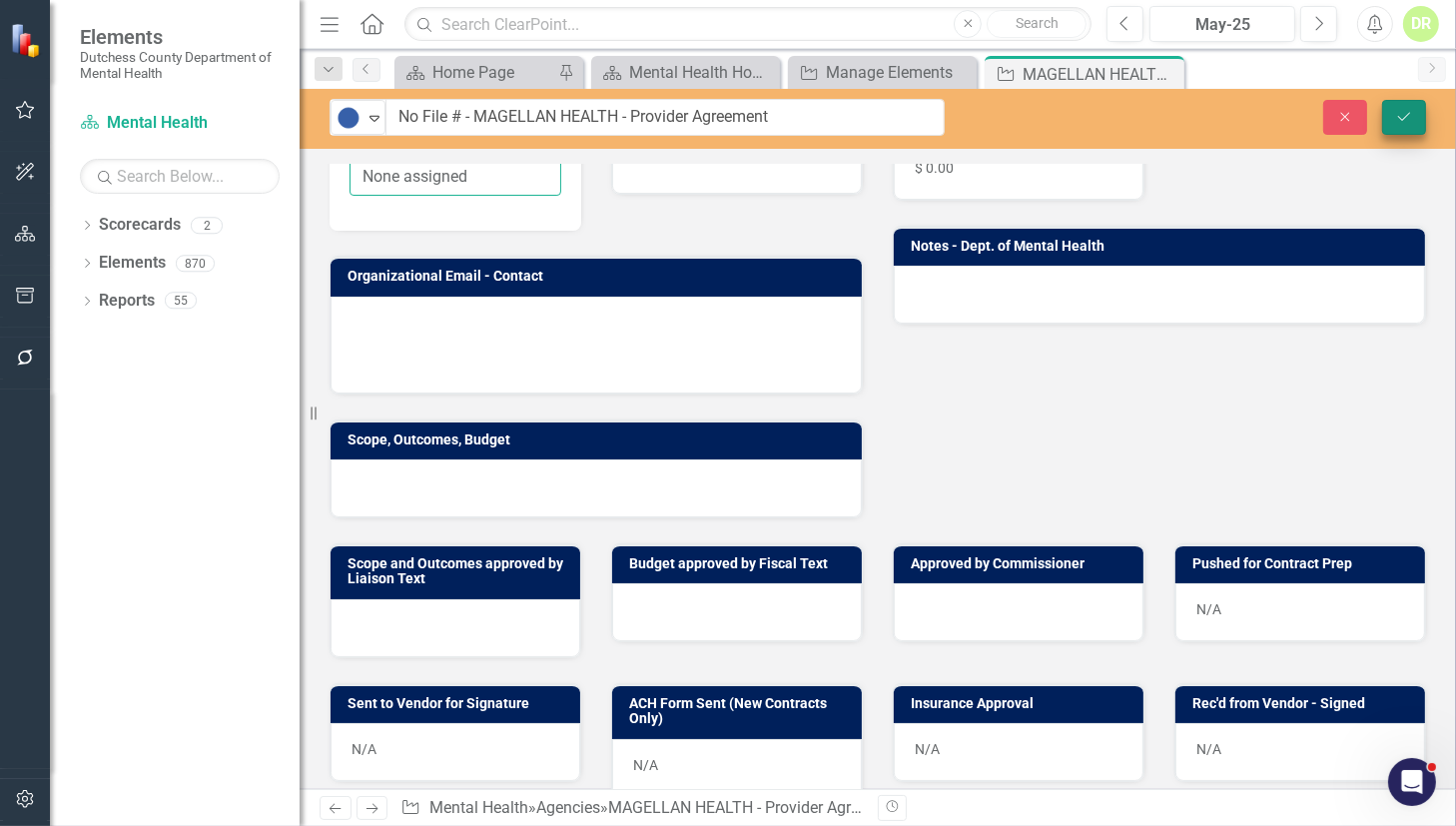 type on "None assigned" 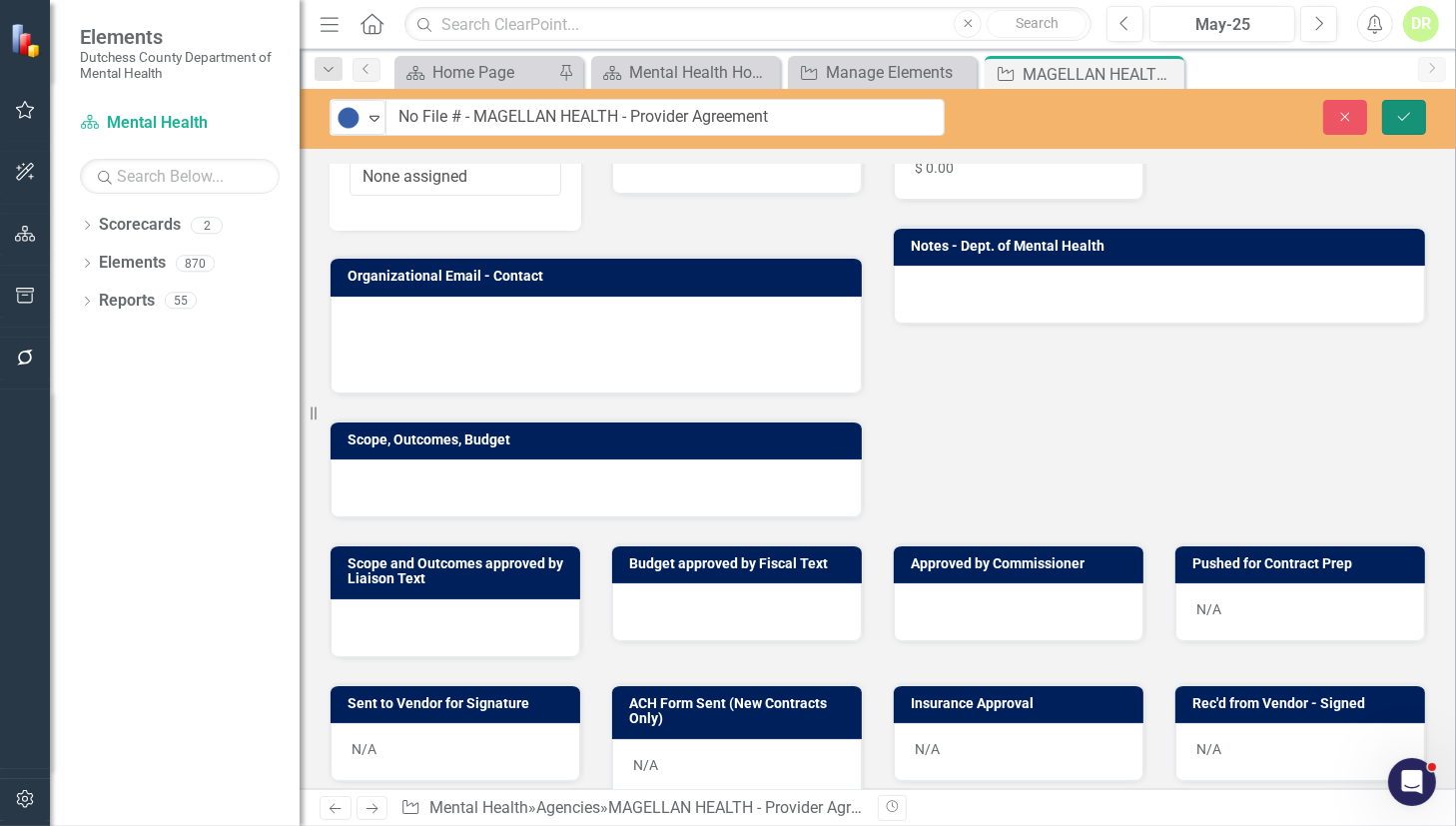 click 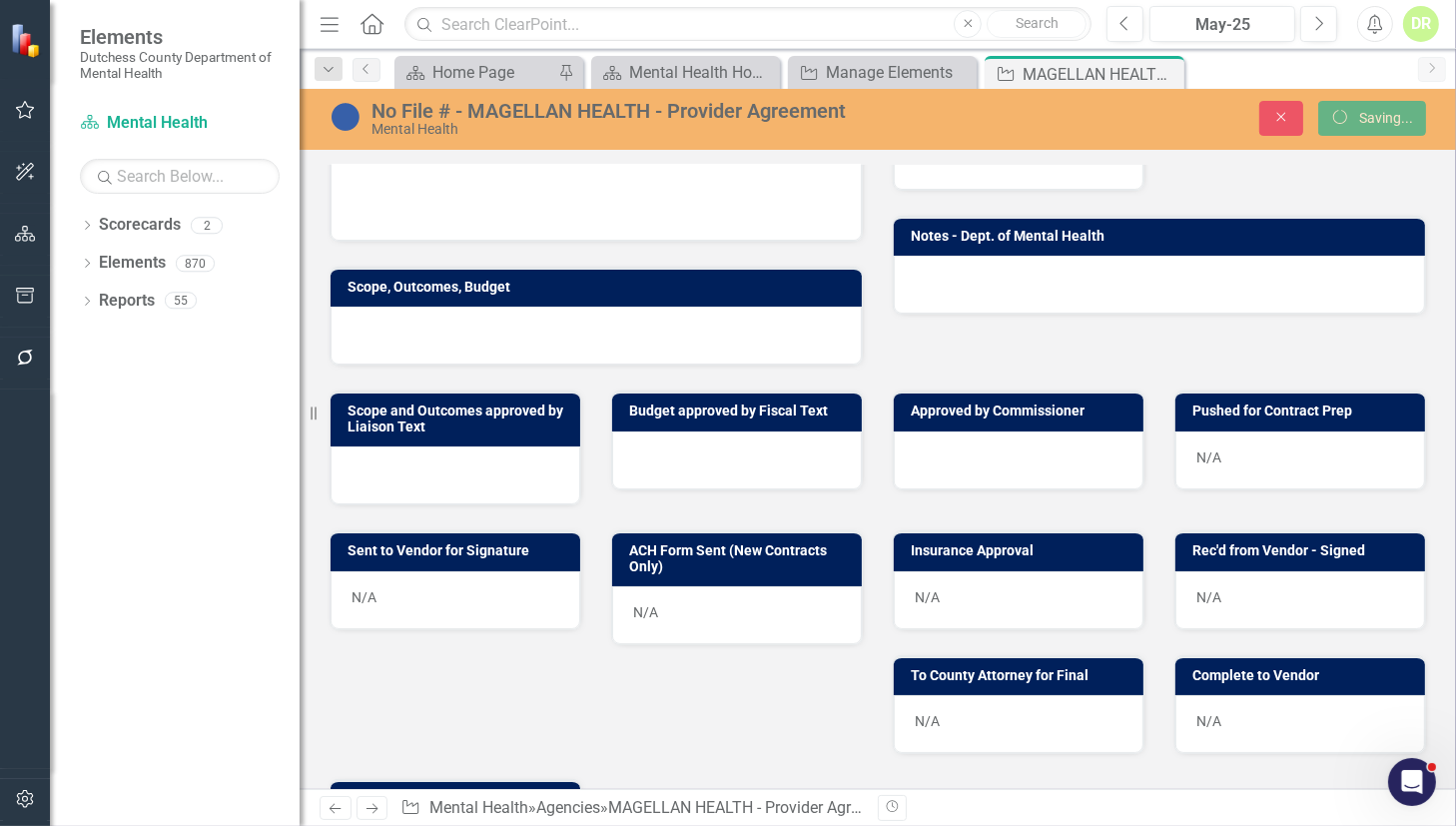 scroll, scrollTop: 327, scrollLeft: 0, axis: vertical 